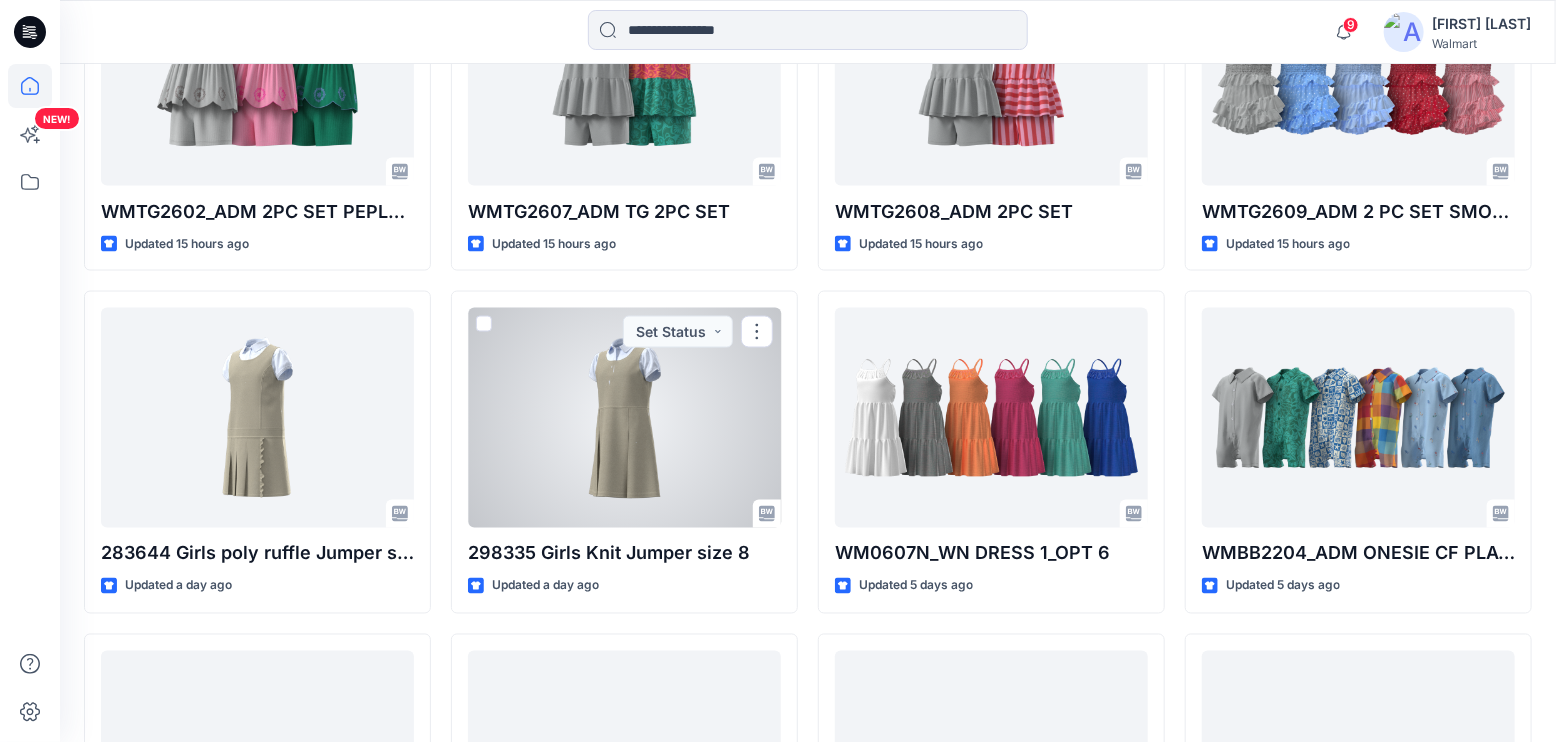 scroll, scrollTop: 1600, scrollLeft: 0, axis: vertical 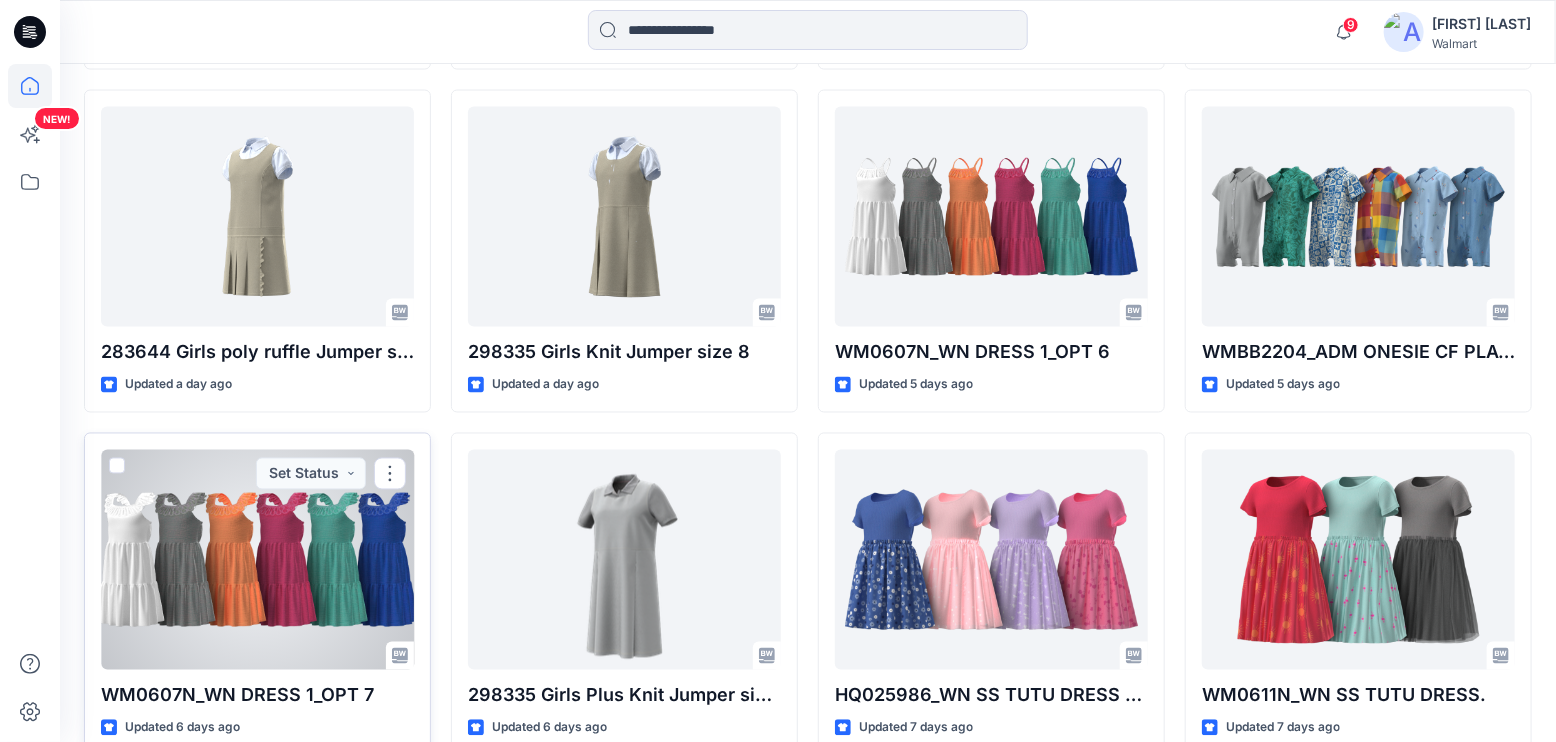 click at bounding box center [257, 560] 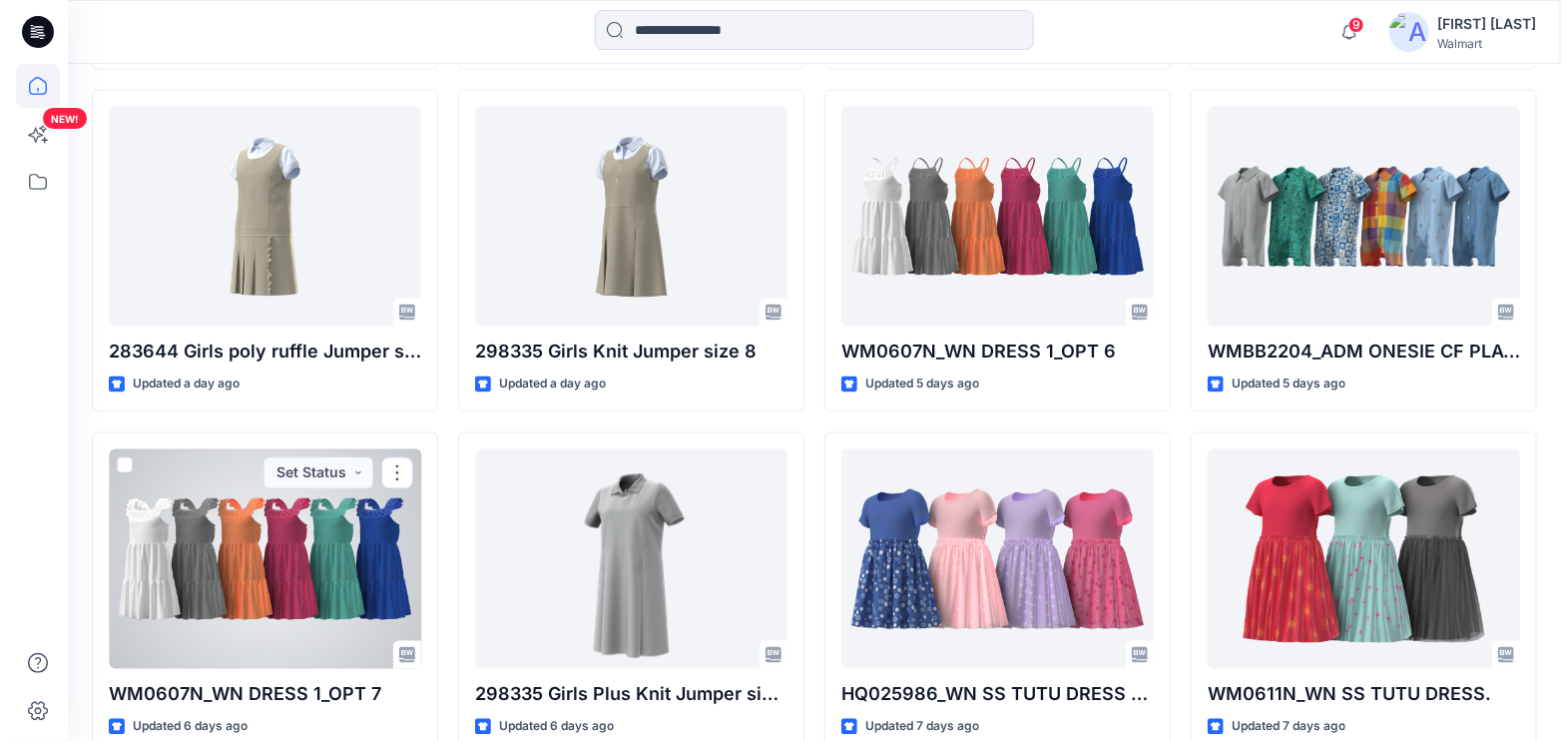 scroll, scrollTop: 0, scrollLeft: 0, axis: both 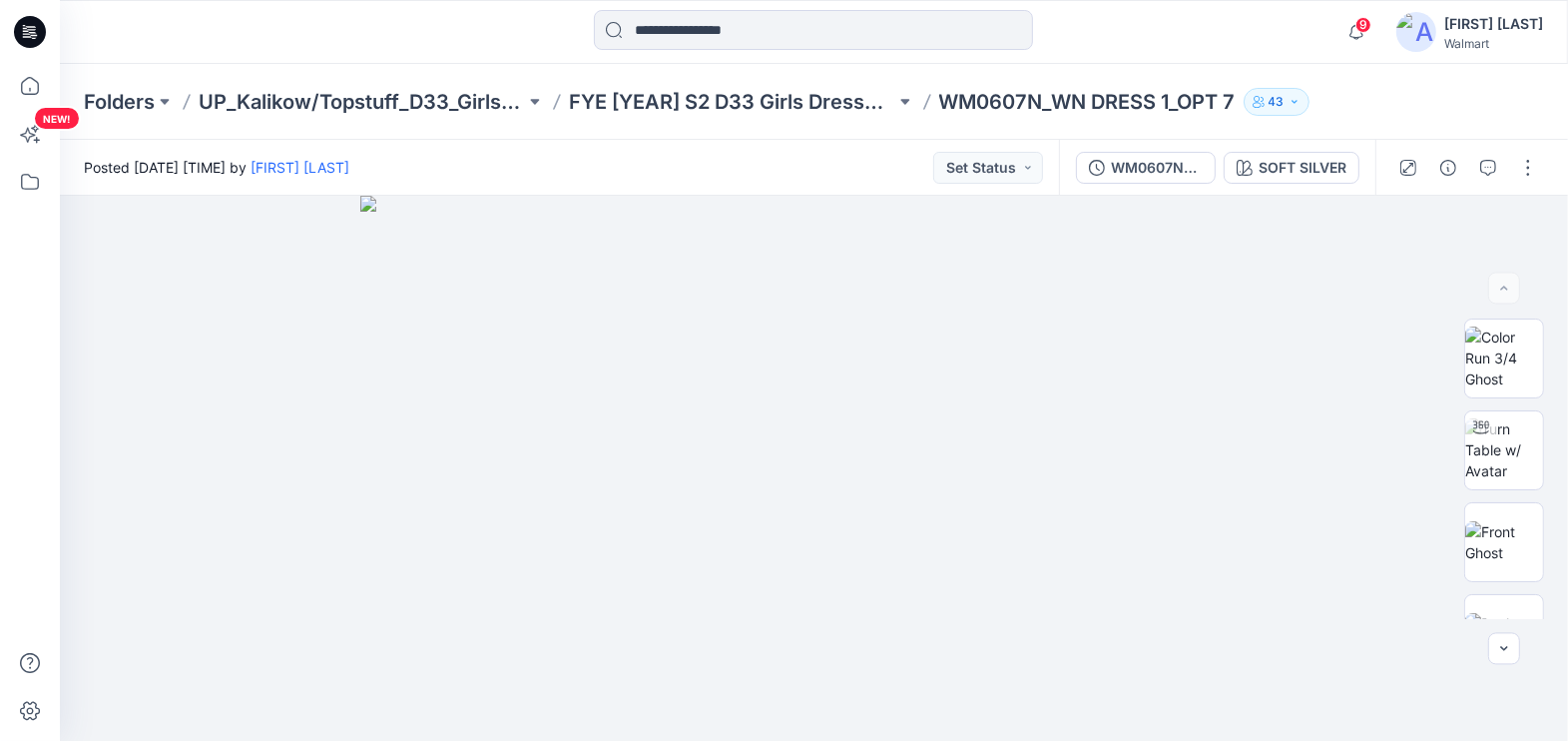 click on "9 Notifications [FIRST] [LAST]  has updated  283644 Girls poly ruffle Jumper size 8  with  WG33100077604 283644 Girls poly ruffle Jumper size 8 prev 3D 25 hours ago [FIRST] [LAST]  has updated  283644 Girls poly ruffle Jumper size 8  with  283644 Girls poly ruffle Jumper size 8-COLORWAYS 25 hours ago [FIRST] [LAST]  has updated  283644 Girls poly ruffle Jumper size 8  with  283644 Girls poly ruffle Jumper size 8 25 hours ago [FIRST] [LAST]  has updated  298335 Girls Knit Jumper size 8  with  WG33100077605 298335 Girls Knit Jumper size 8 prev 3D 25 hours ago [FIRST] [LAST]  has updated  298335 Girls Knit Jumper size 8  with  298335 Girls Knit Jumper size 8-COLORWAYS 25 hours ago [FIRST] [LAST]  has updated  298335 Girls Knit Jumper size 8  with  298335 Girls Knit Jumper size 8 25 hours ago Your style  WM0607N_WN DRESS 1_OPT 6  has been updated  with  WM0607N_WN DRESS 1_opt 6  version [DATE] [TIME] [FIRST] [LAST]  shared  WMBB2204_ADM ONESIE CF LONG PLACKET W.HALFMOON colorways update 7.21  in  [FIRST] [LAST]  shared" at bounding box center (813, 32) 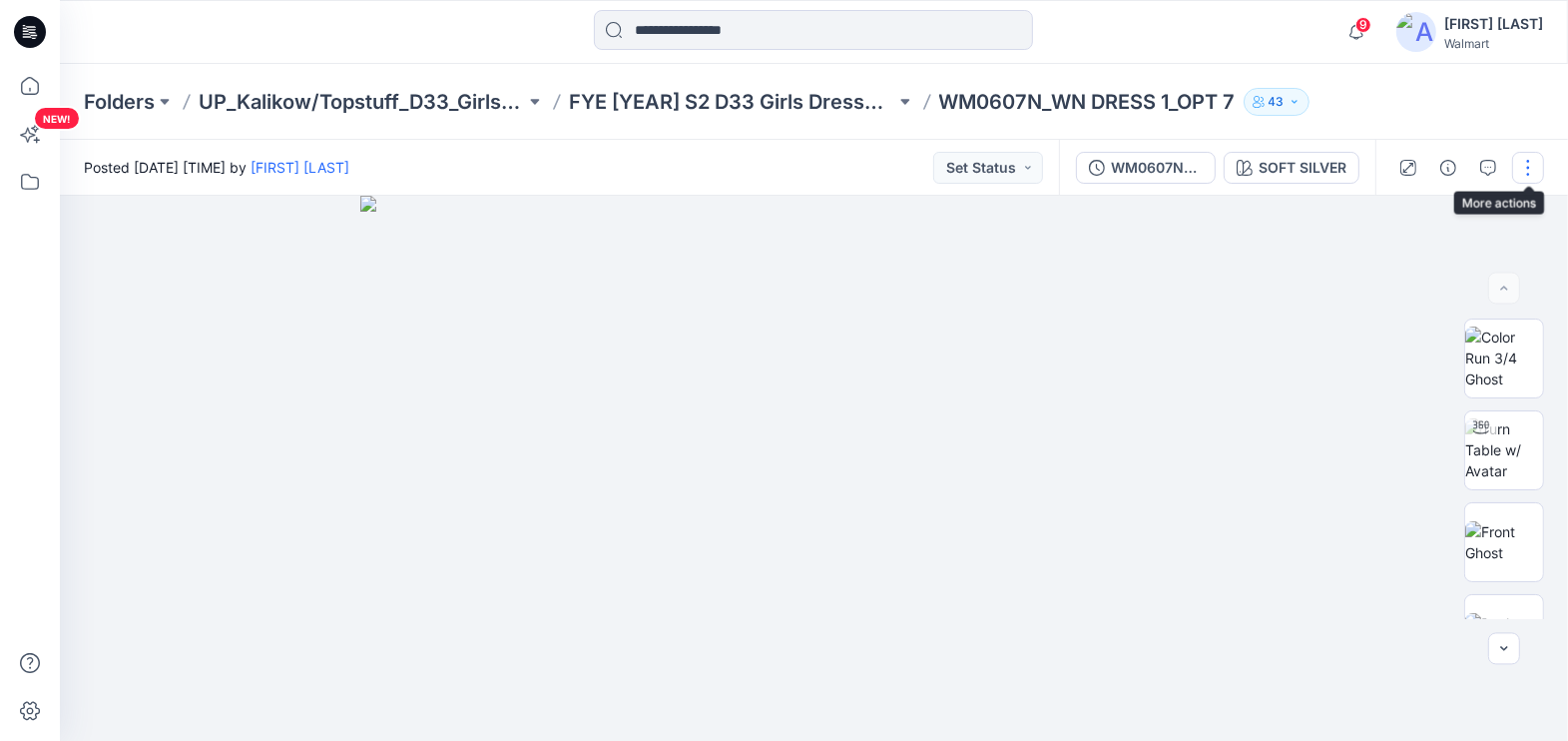 click at bounding box center [1528, 168] 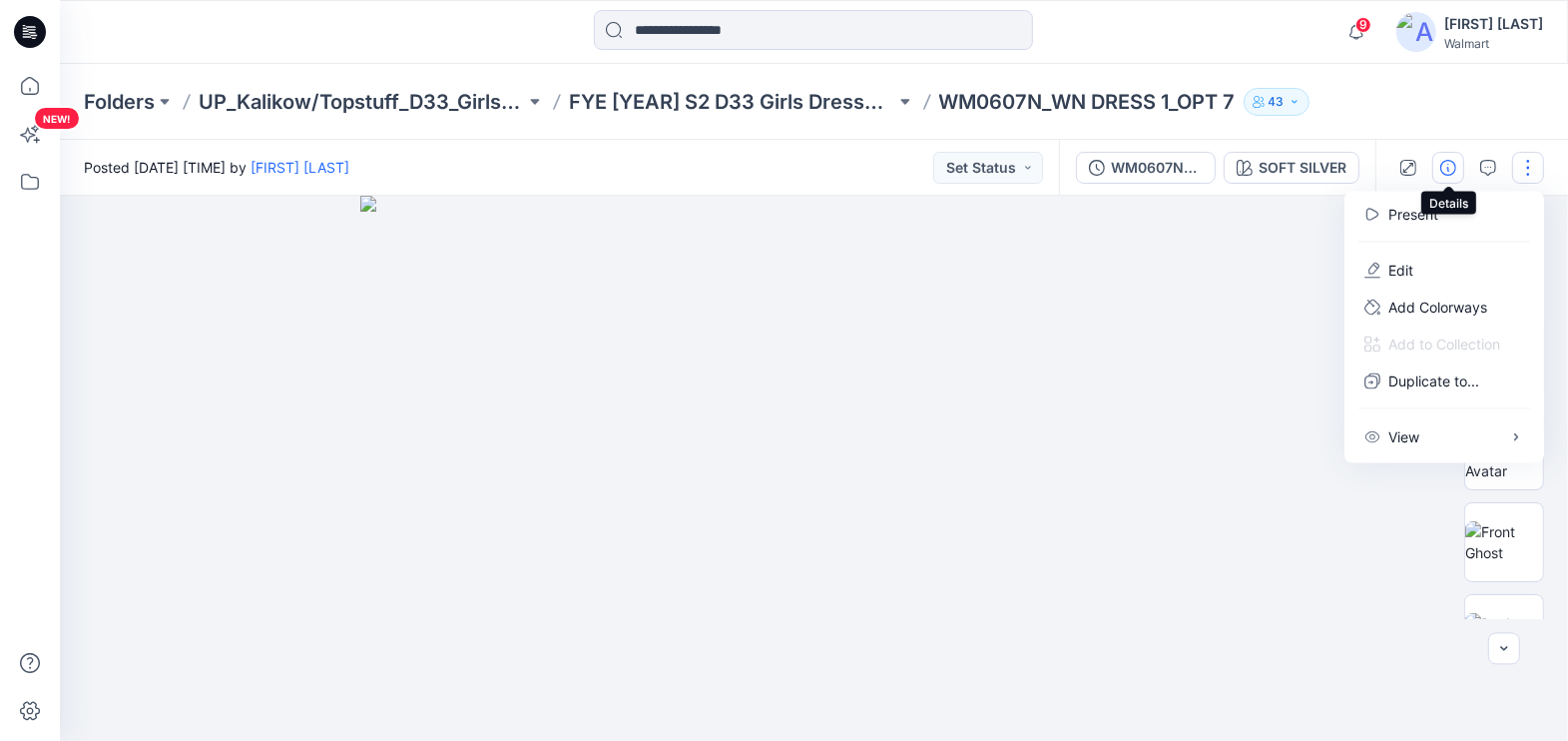 click 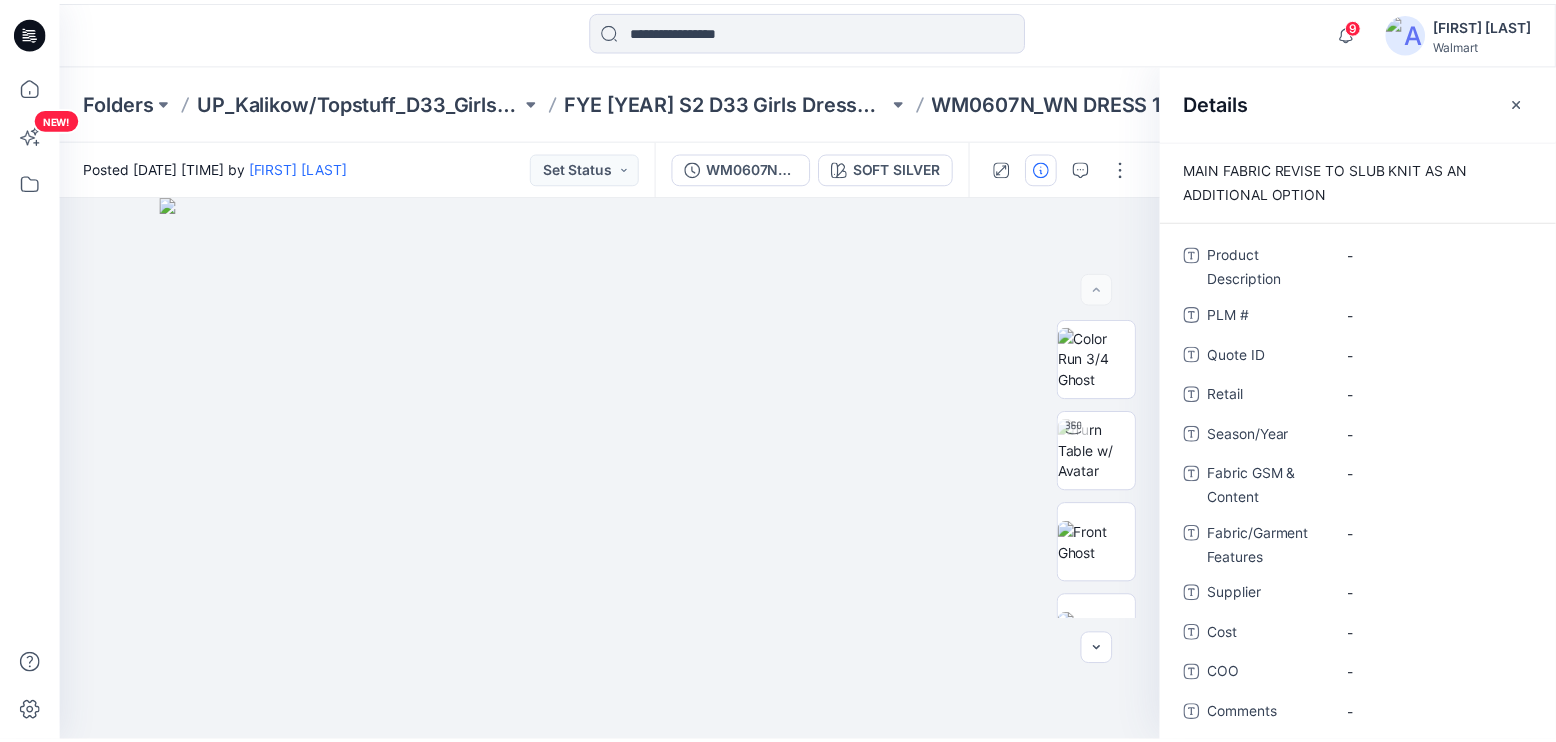 scroll, scrollTop: 34, scrollLeft: 0, axis: vertical 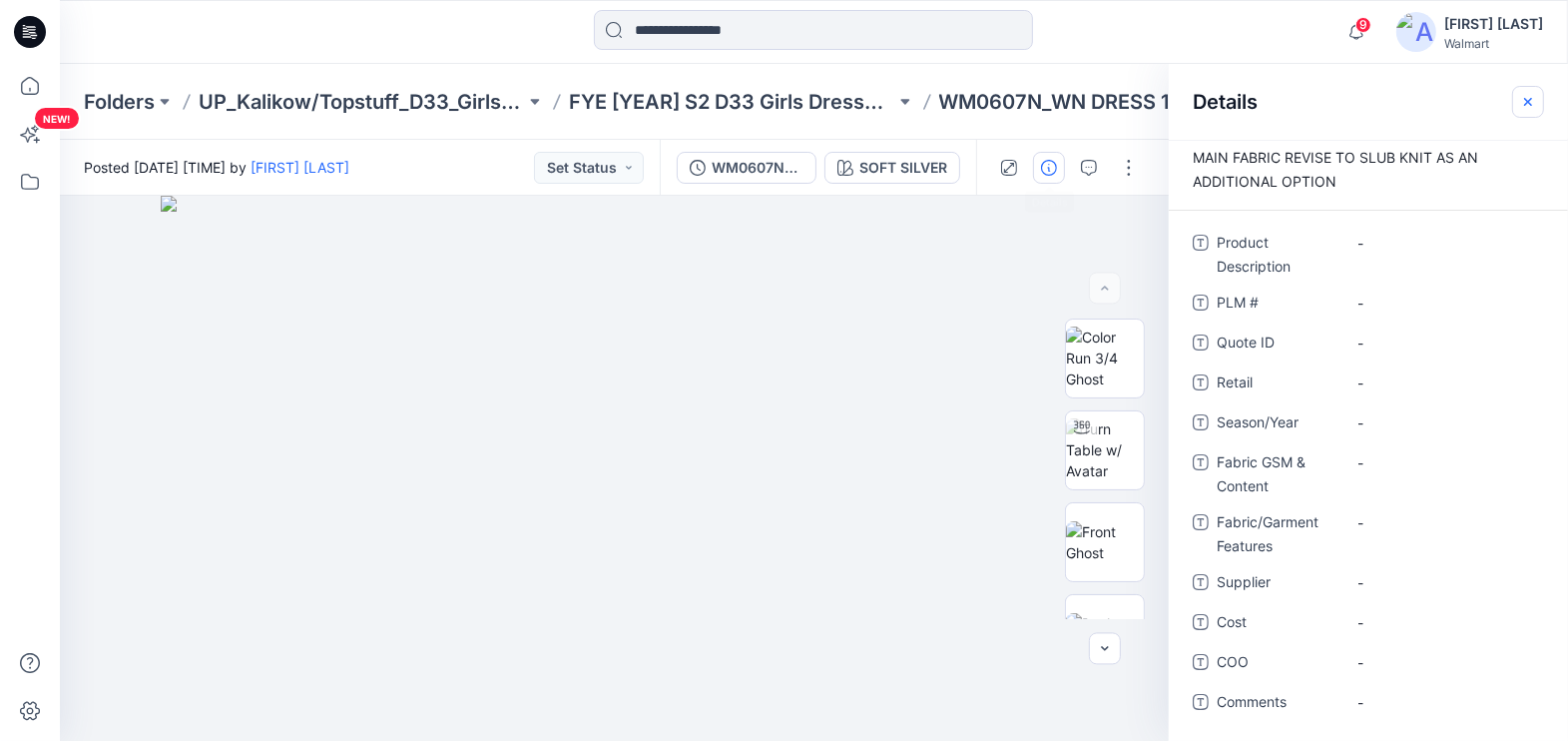 click 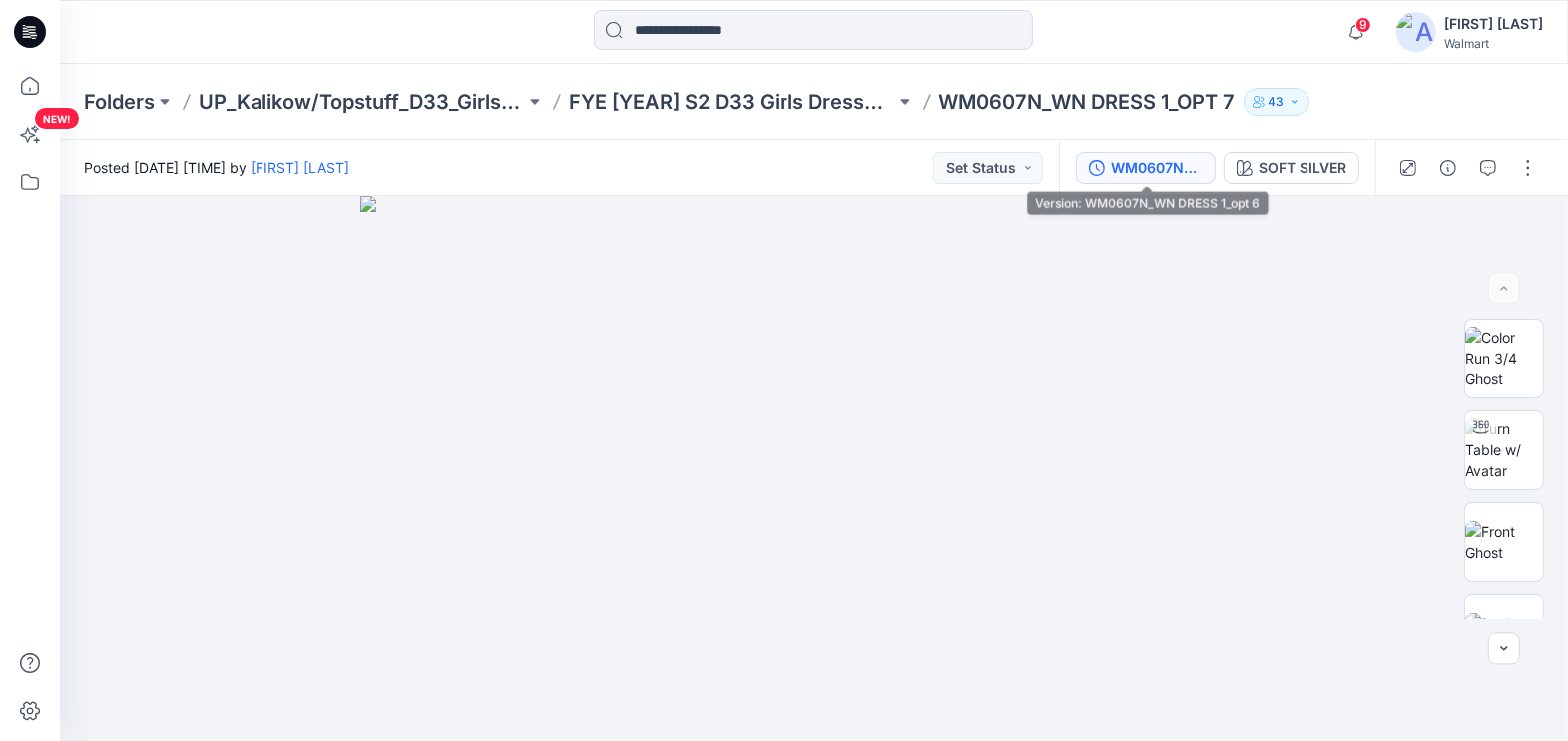 click on "WM0607N_WN DRESS 1_opt 6" at bounding box center [1157, 168] 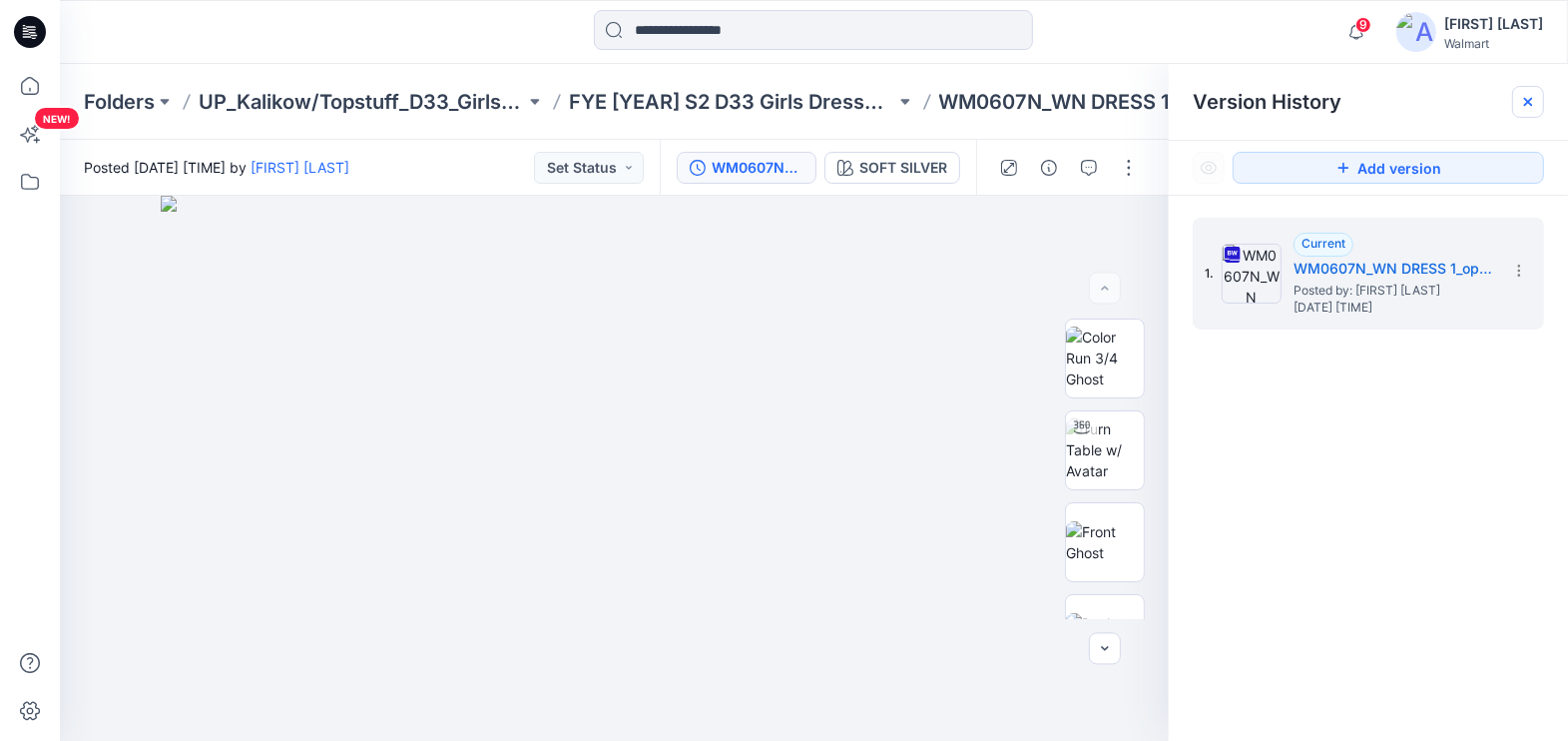 click 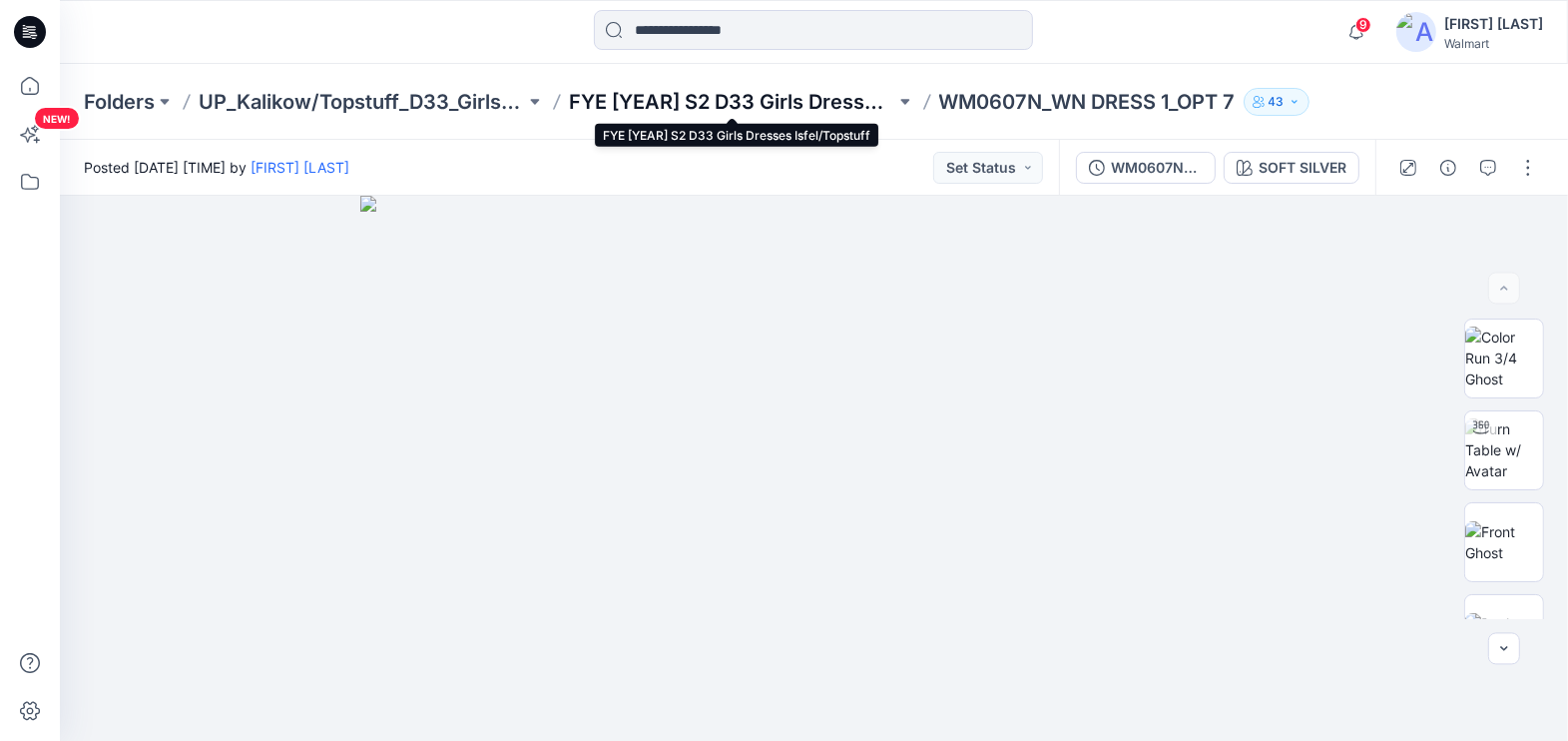 click on "FYE [YEAR] S2 D33 Girls Dresses Isfel/Topstuff" at bounding box center (732, 102) 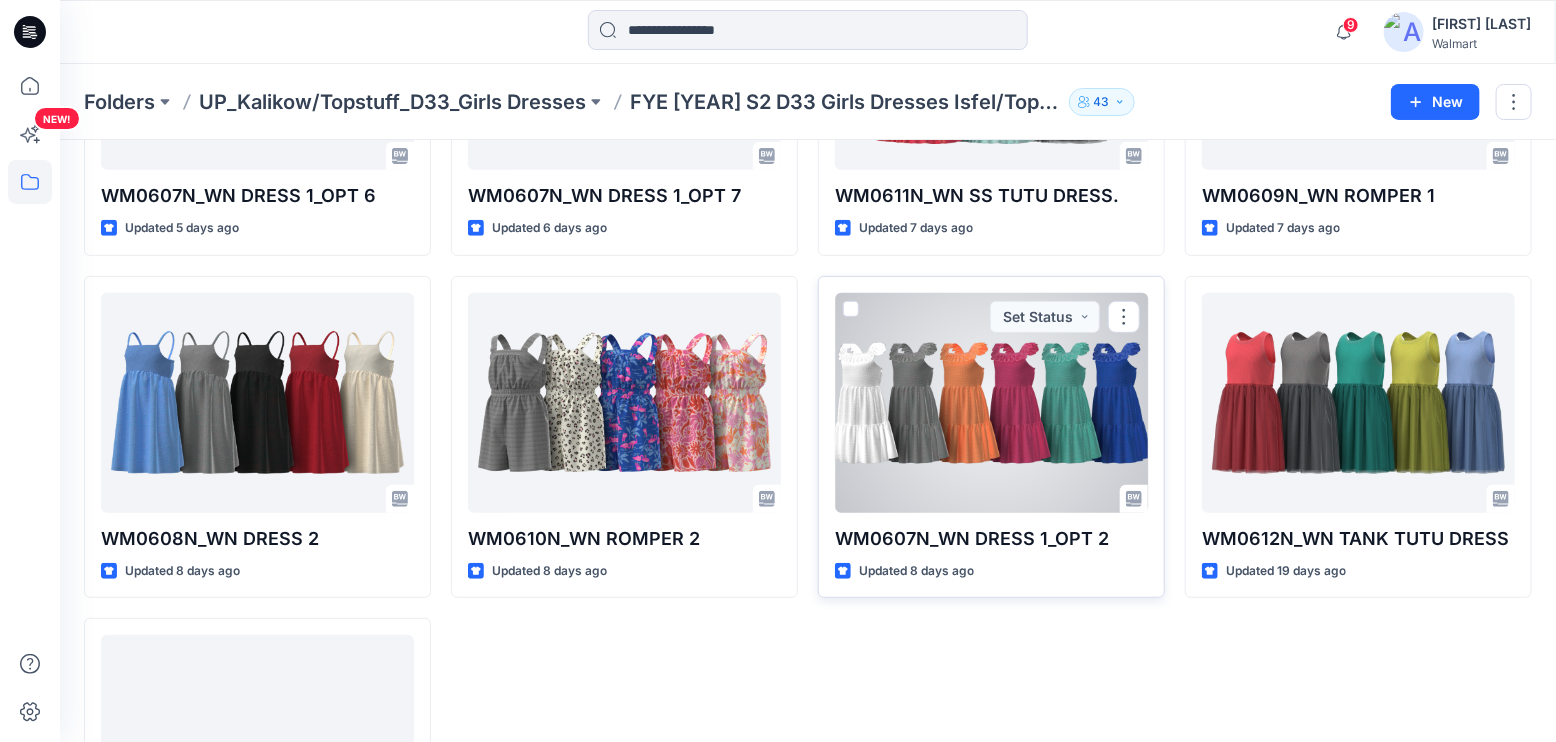 scroll, scrollTop: 199, scrollLeft: 0, axis: vertical 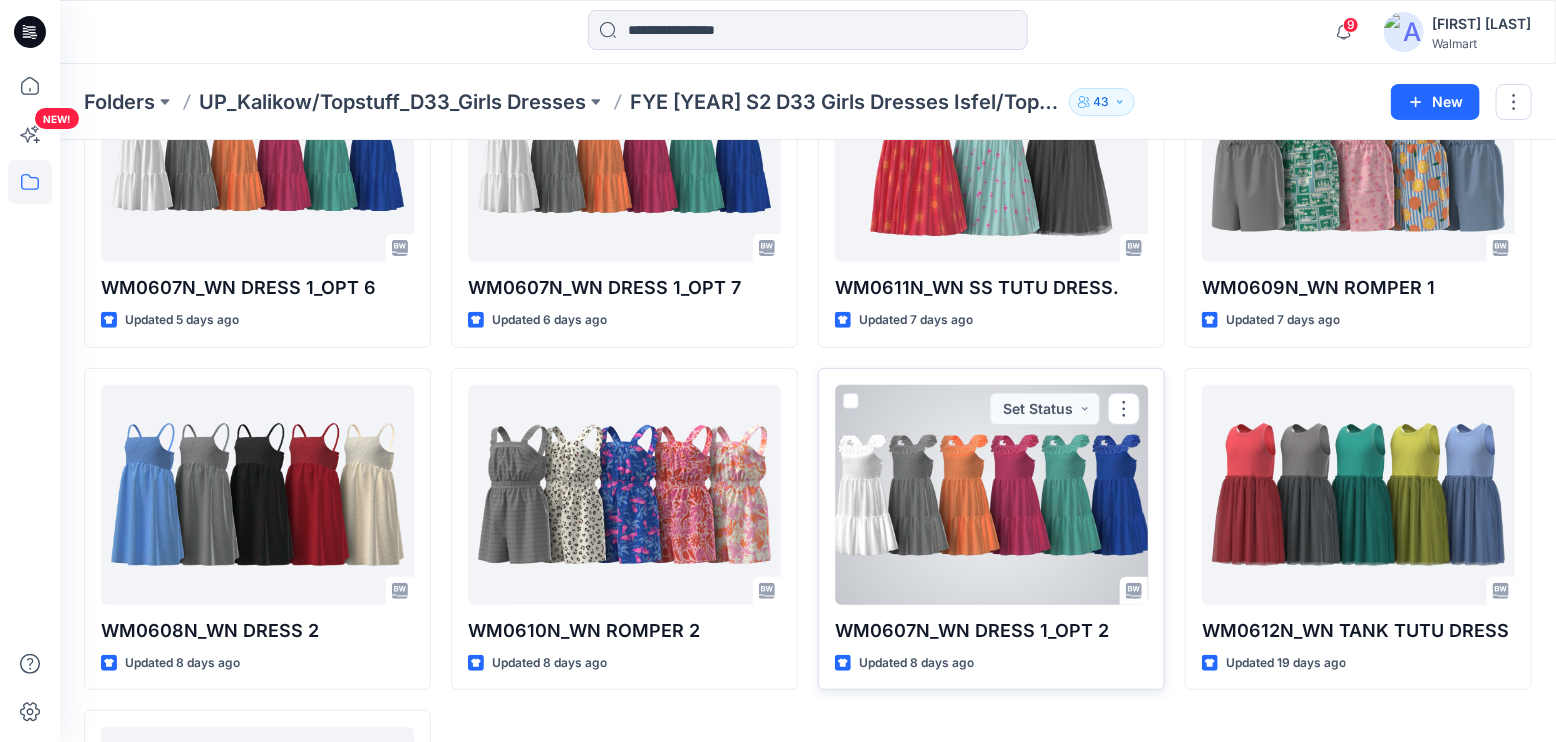 click at bounding box center (991, 495) 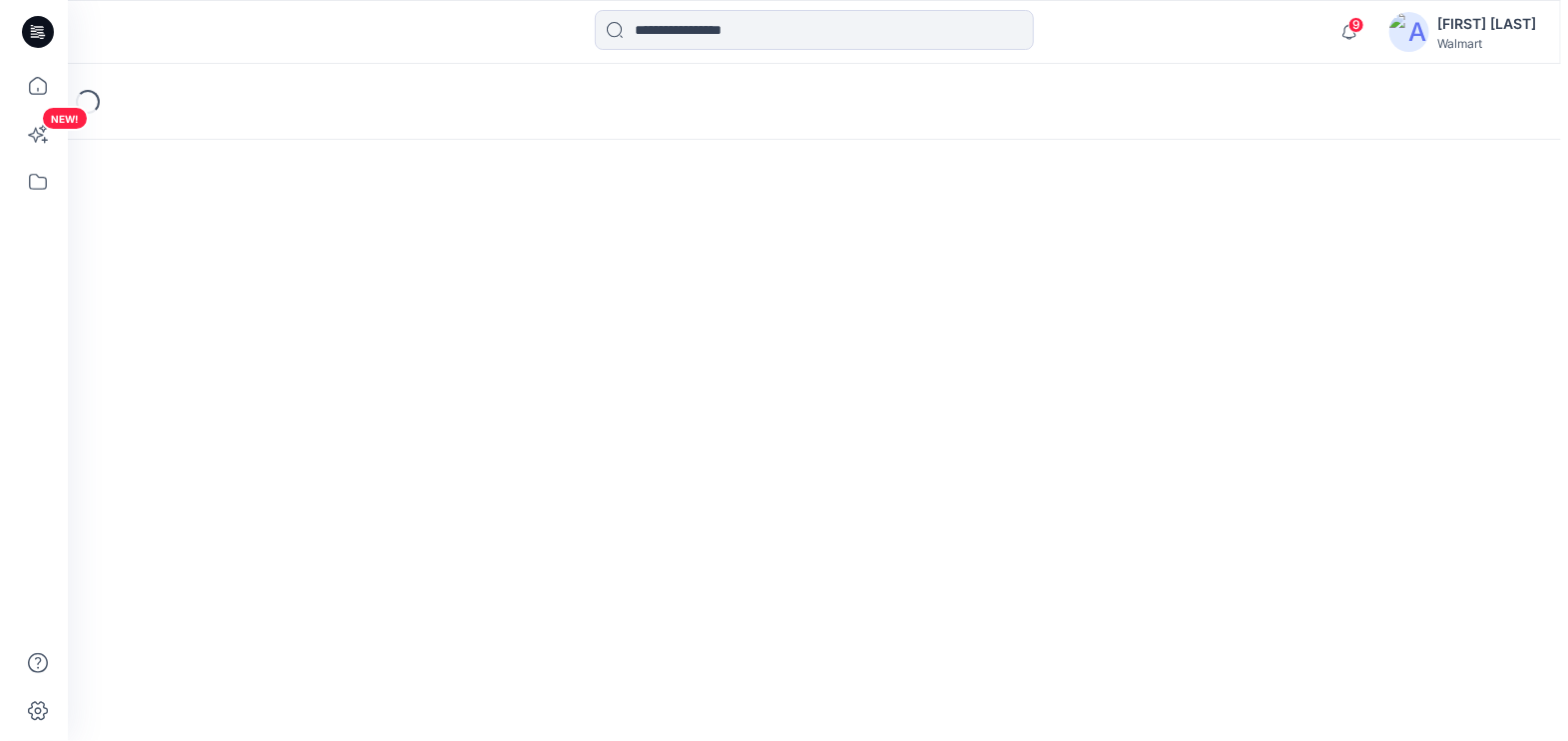 scroll, scrollTop: 0, scrollLeft: 0, axis: both 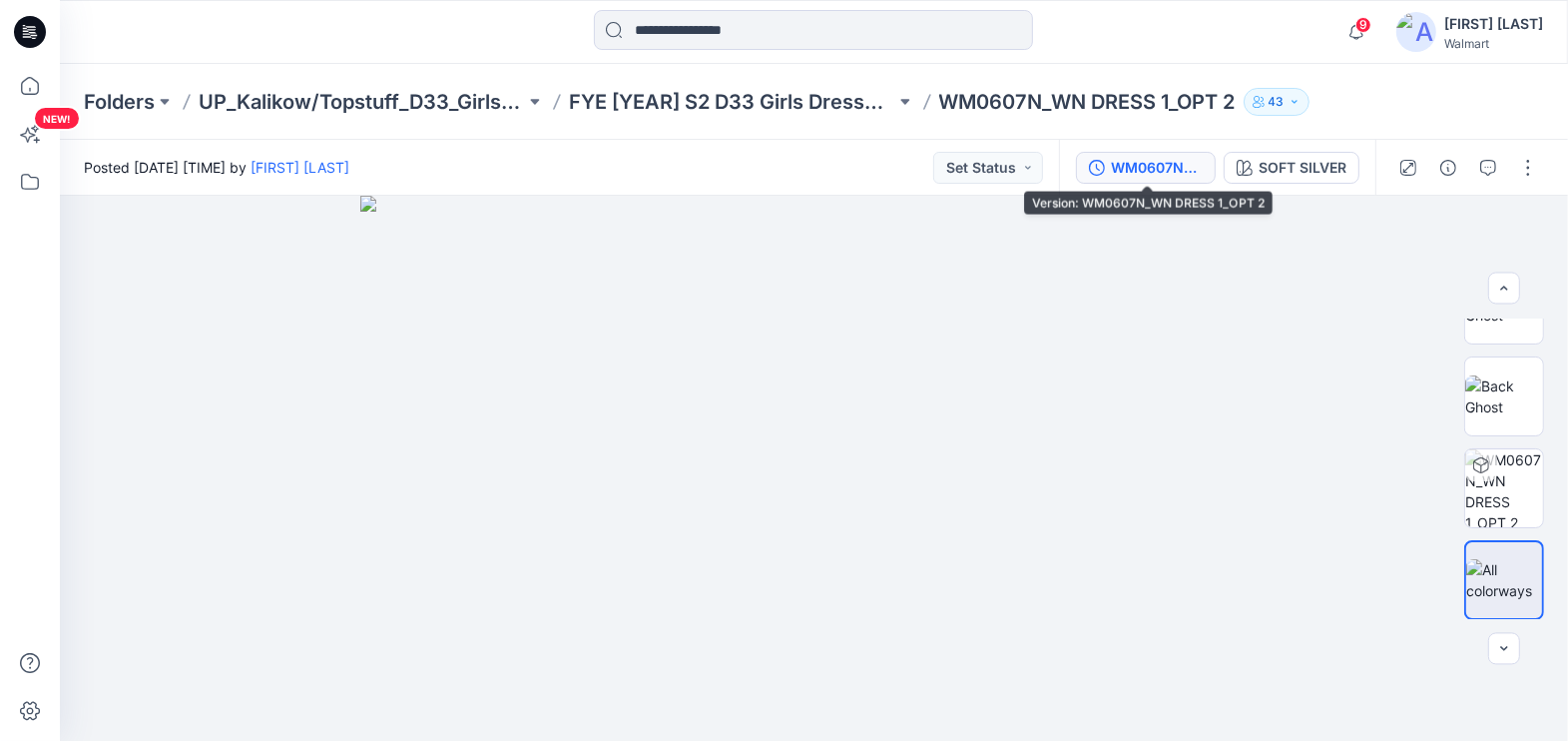 click on "WM0607N_WN DRESS 1_OPT 2" at bounding box center (1157, 168) 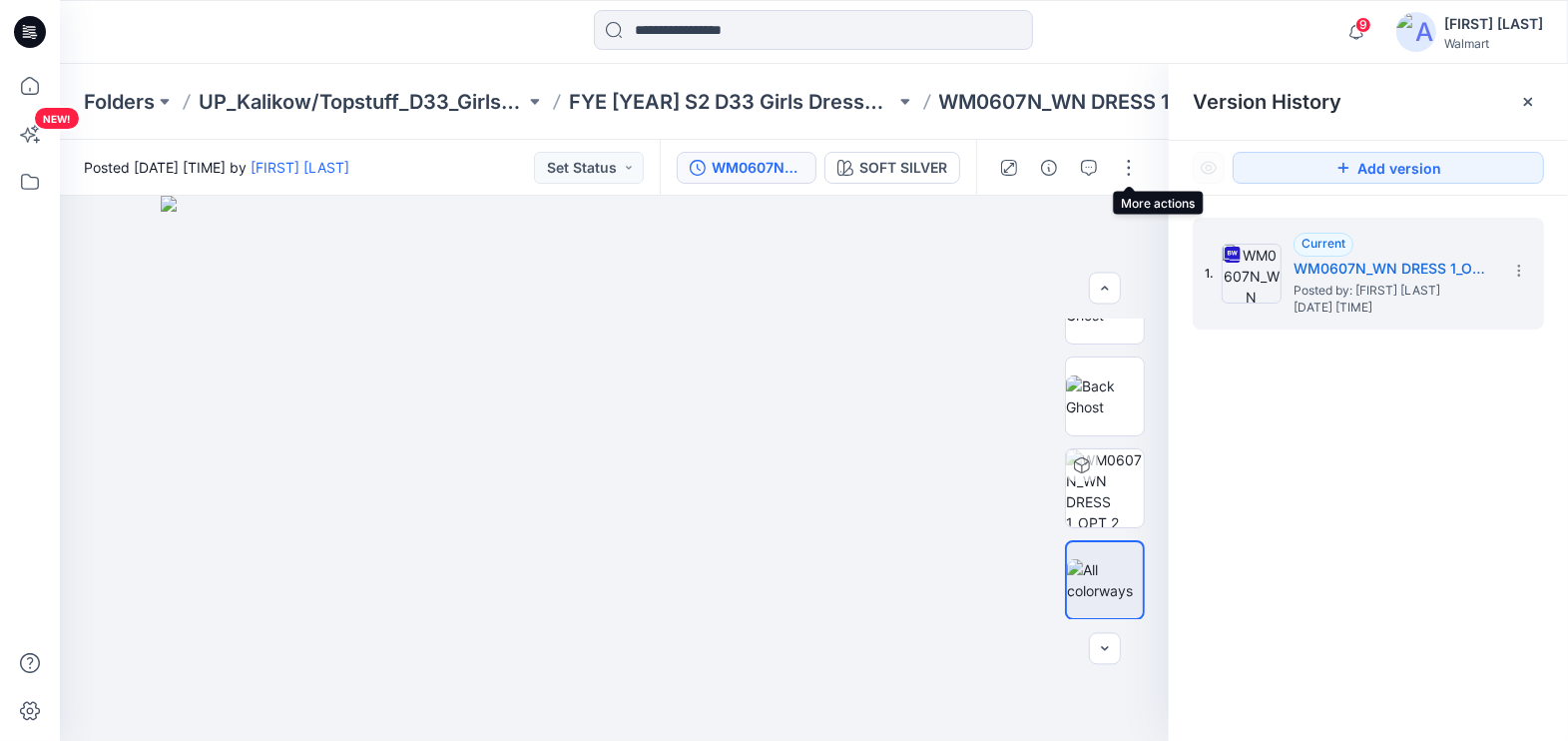 click on "1.   Current WM0607N_WN DRESS 1_OPT 2 Posted by: [FIRST] [LAST] [DATE] [TIME]" at bounding box center (1368, 482) 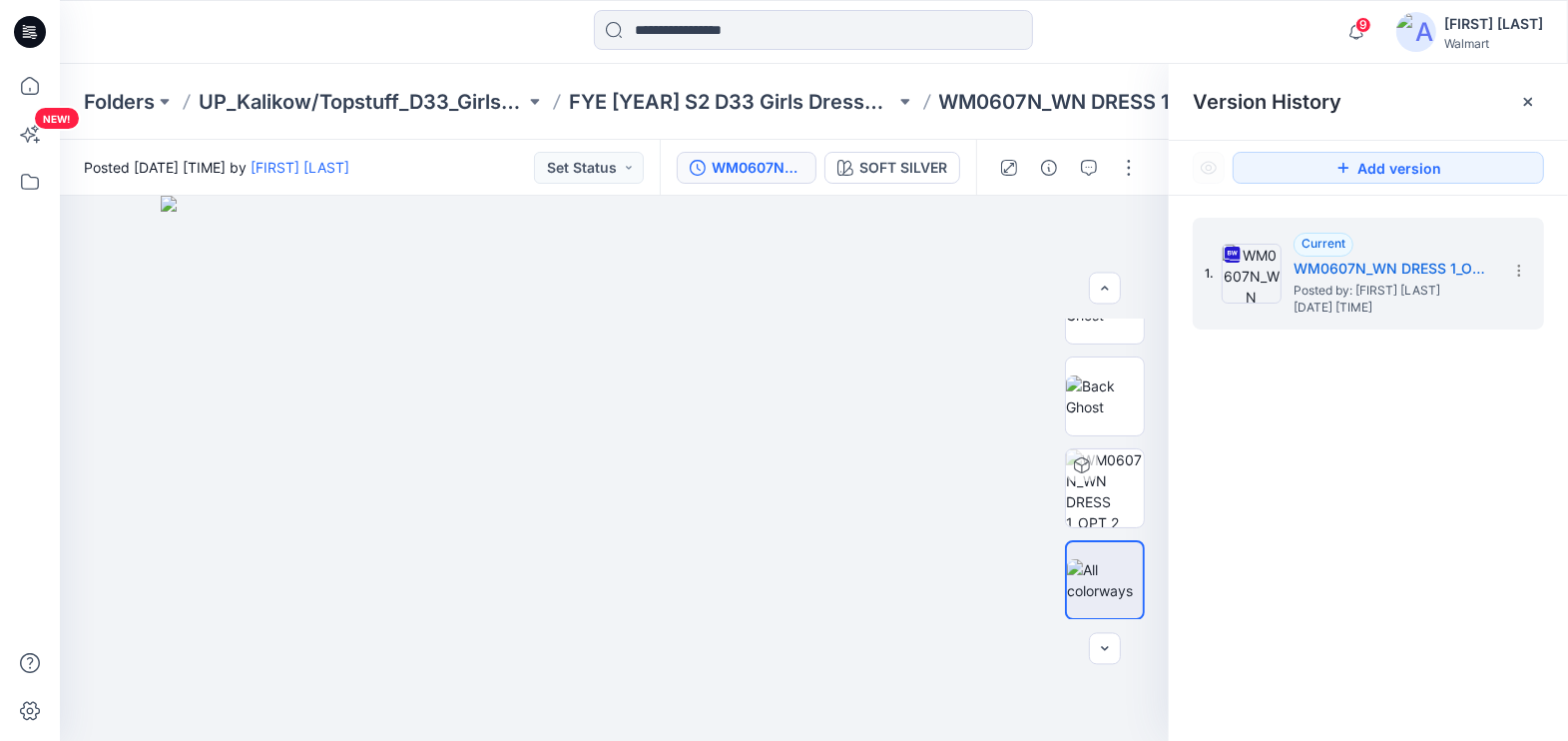 click on "Folders UP_Kalikow/Topstuff_D33_Girls Dresses FYE 2027 S2 D33 Girls Dresses Isfel/Topstuff WM0607N_WN DRESS 1_OPT 2 43" at bounding box center [813, 102] 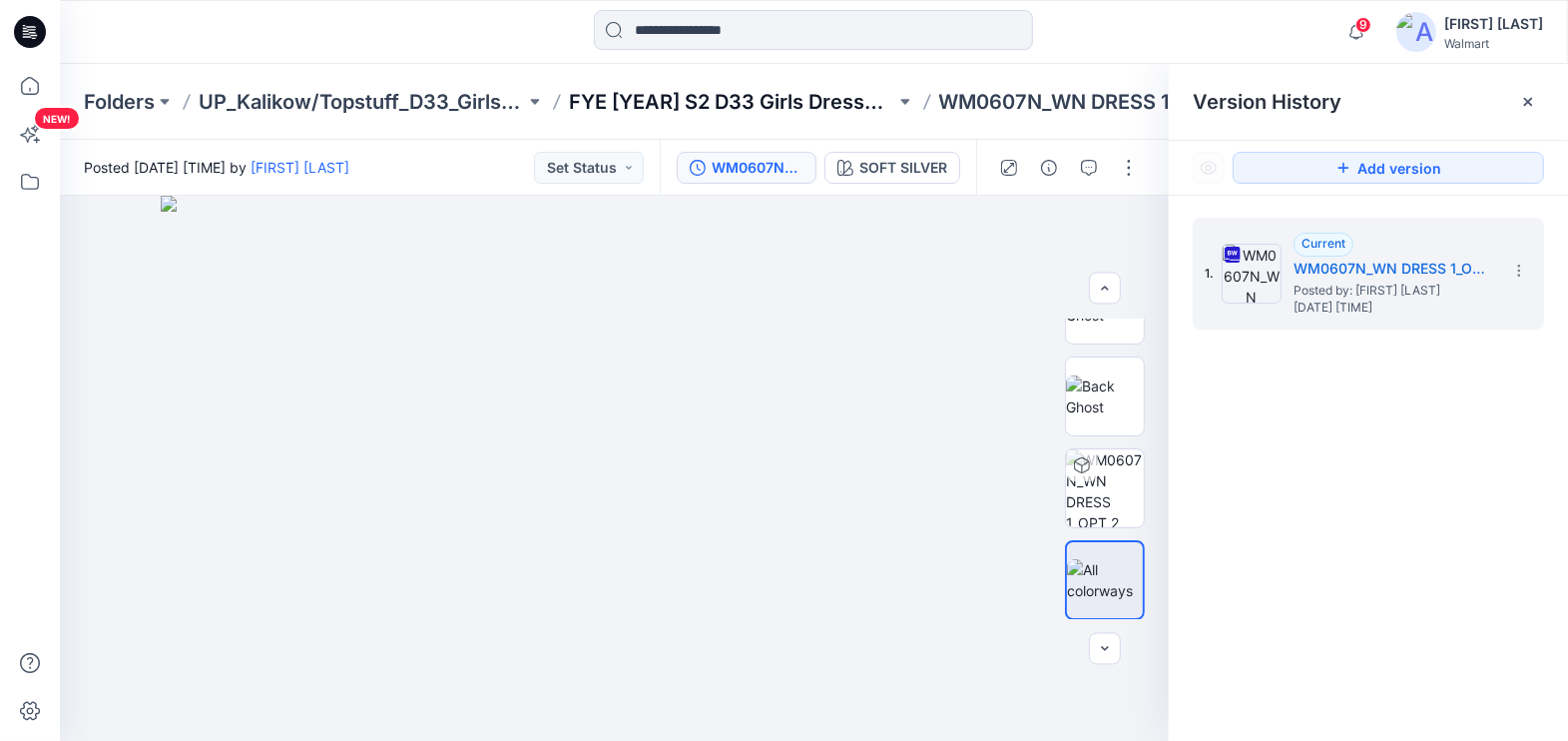 click on "FYE [YEAR] S2 D33 Girls Dresses Isfel/Topstuff" at bounding box center [732, 102] 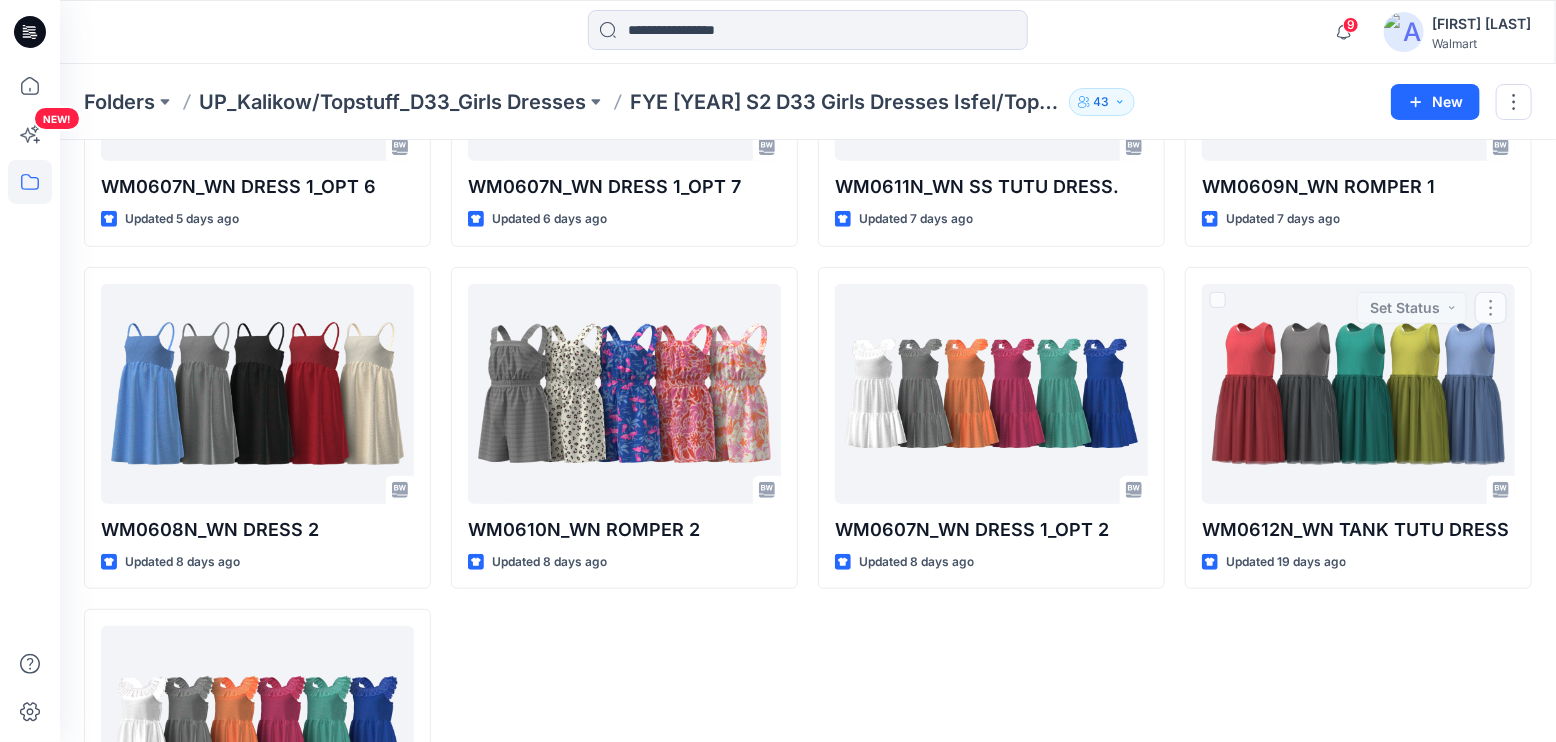 scroll, scrollTop: 512, scrollLeft: 0, axis: vertical 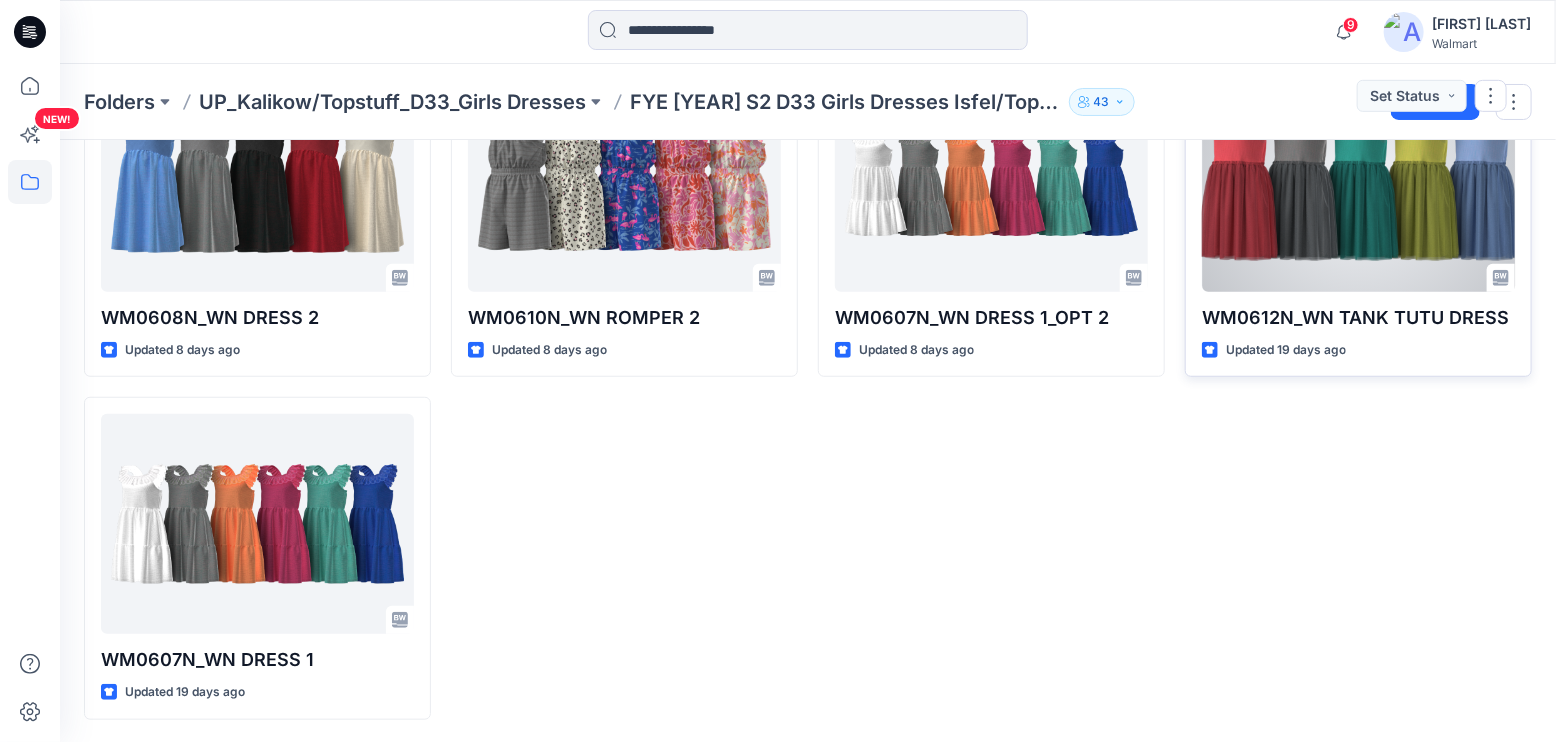 click at bounding box center [1358, 182] 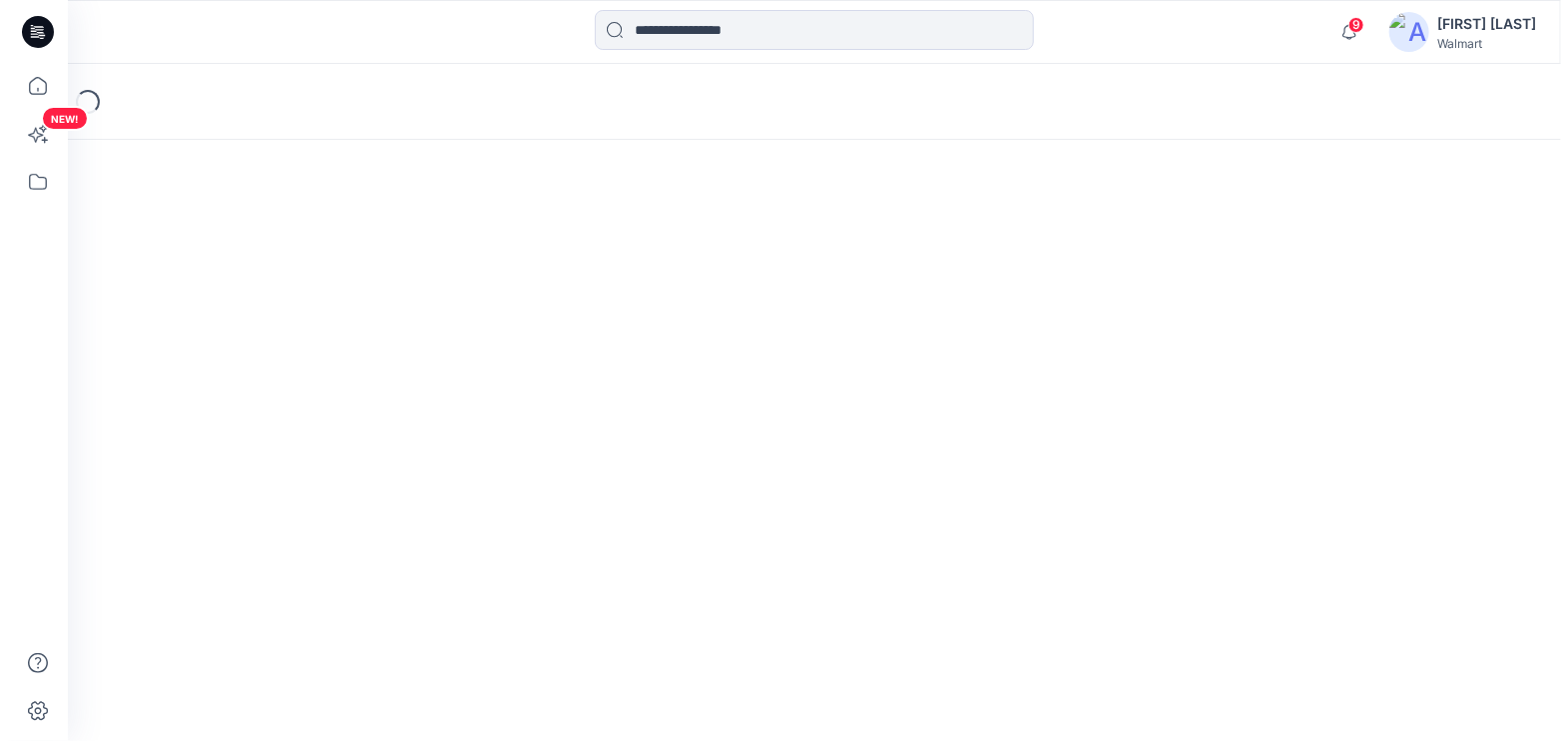 scroll, scrollTop: 0, scrollLeft: 0, axis: both 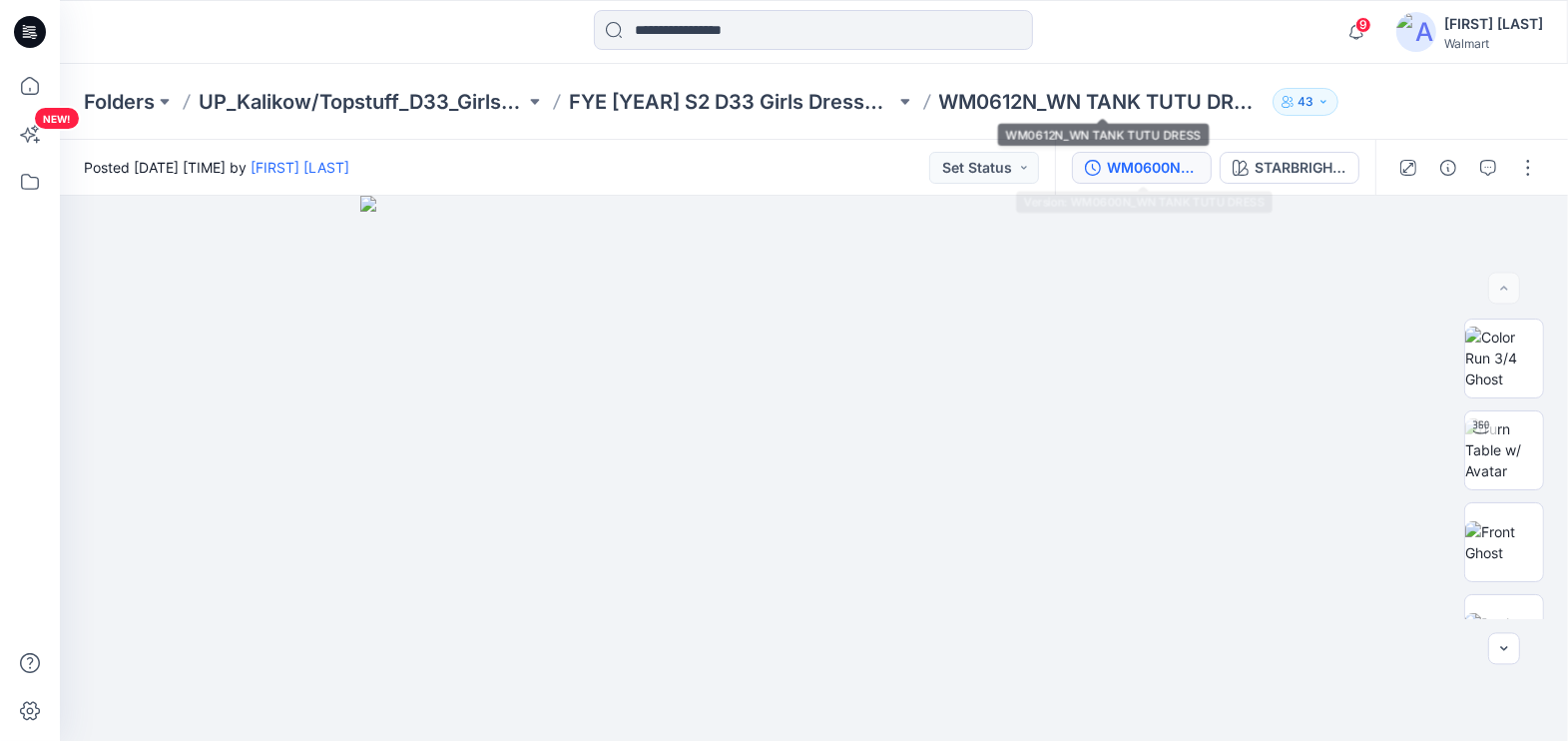 click on "WM0600N_WN TANK TUTU DRESS" at bounding box center [1153, 168] 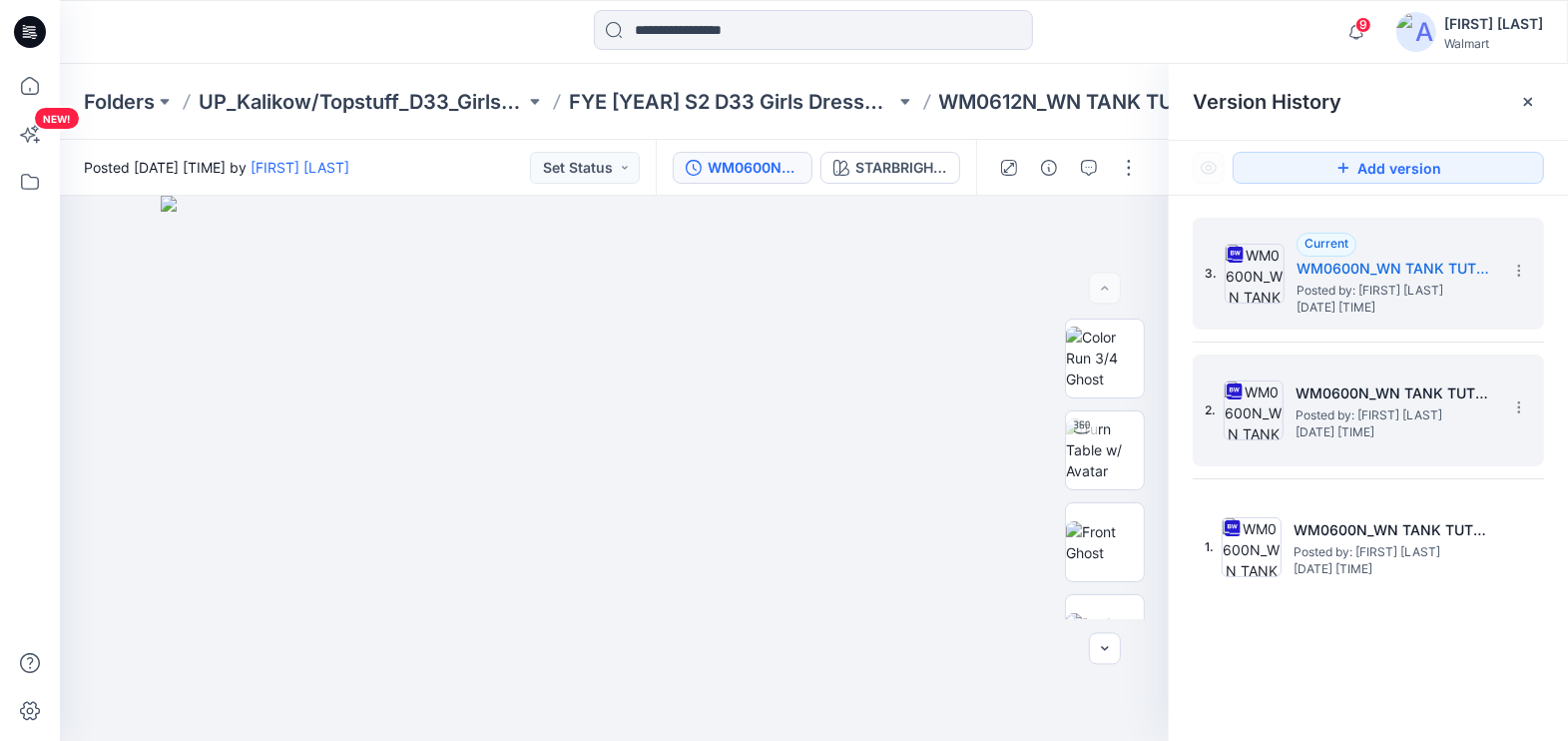 click on "Posted by: [FIRST] [LAST]" at bounding box center [1395, 415] 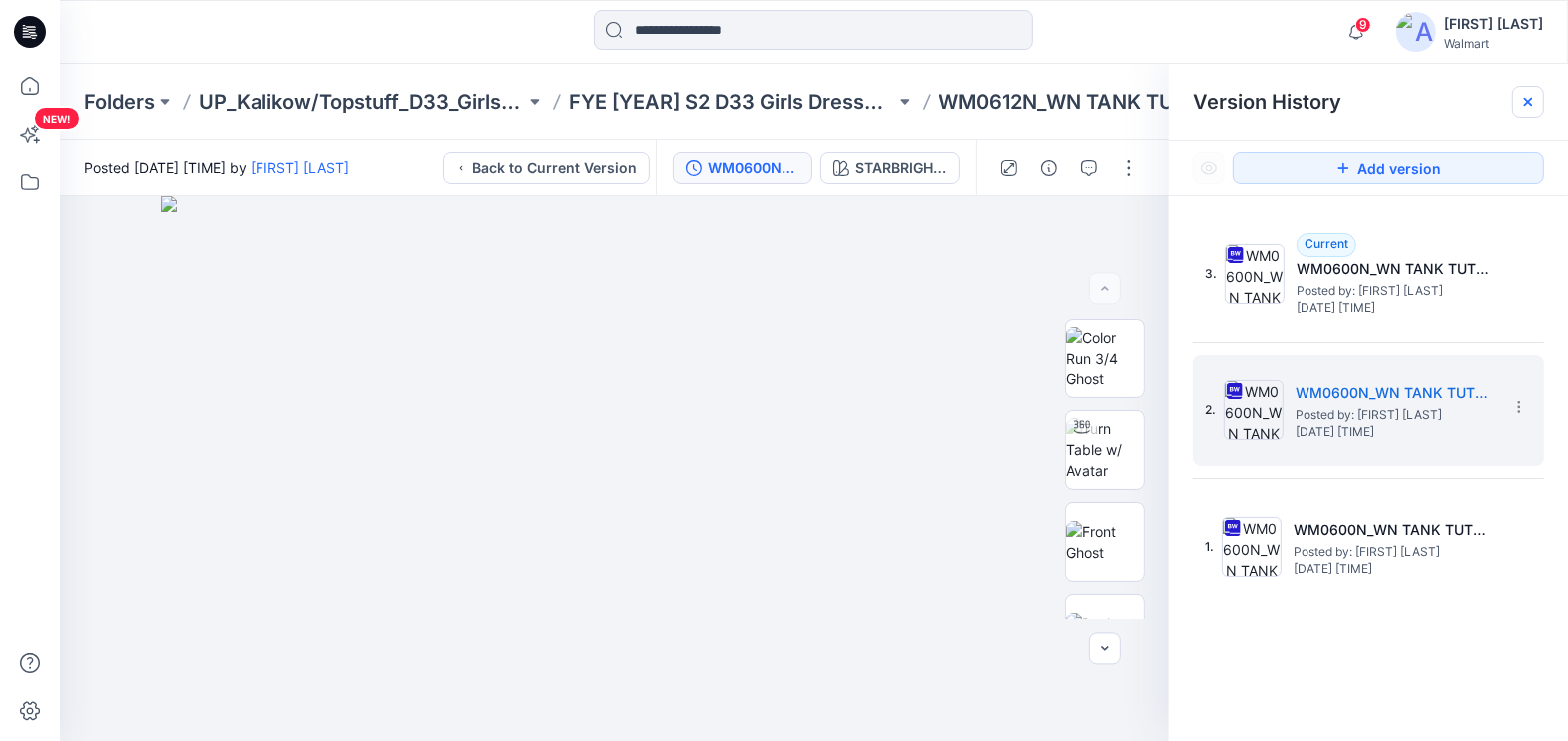 click at bounding box center [1528, 102] 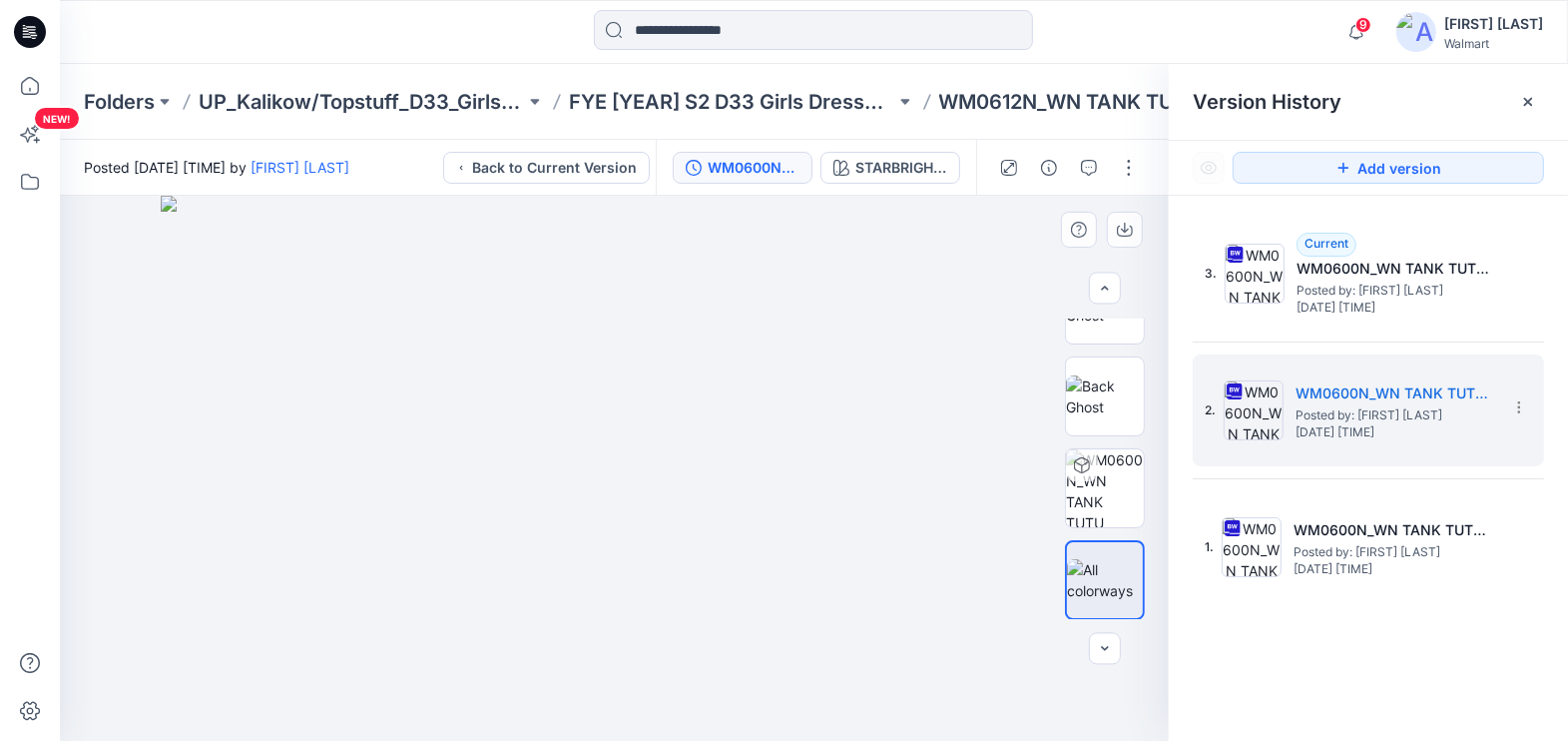 scroll, scrollTop: 0, scrollLeft: 0, axis: both 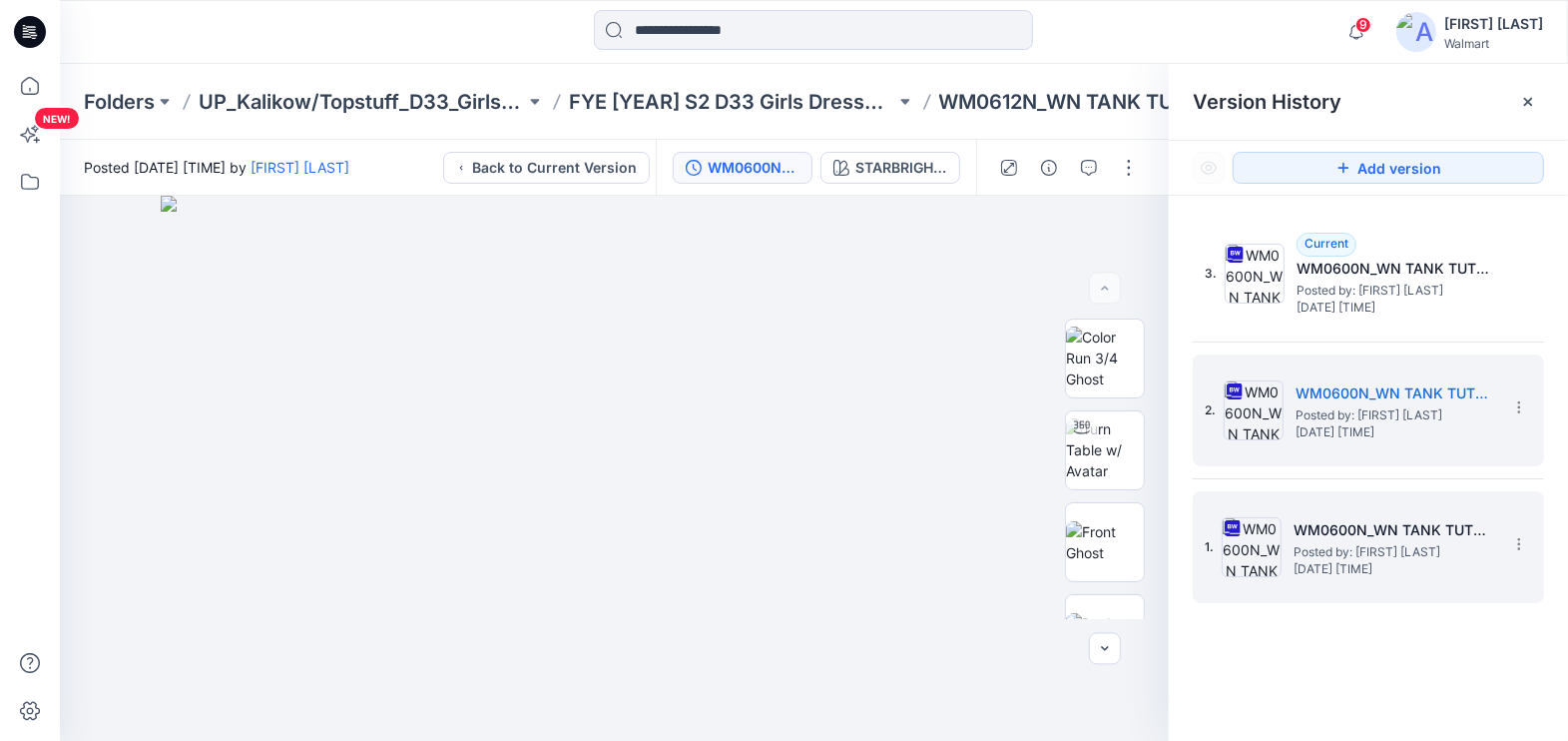 click on "WM0600N_WN TANK TUTU DRESS" at bounding box center (1393, 530) 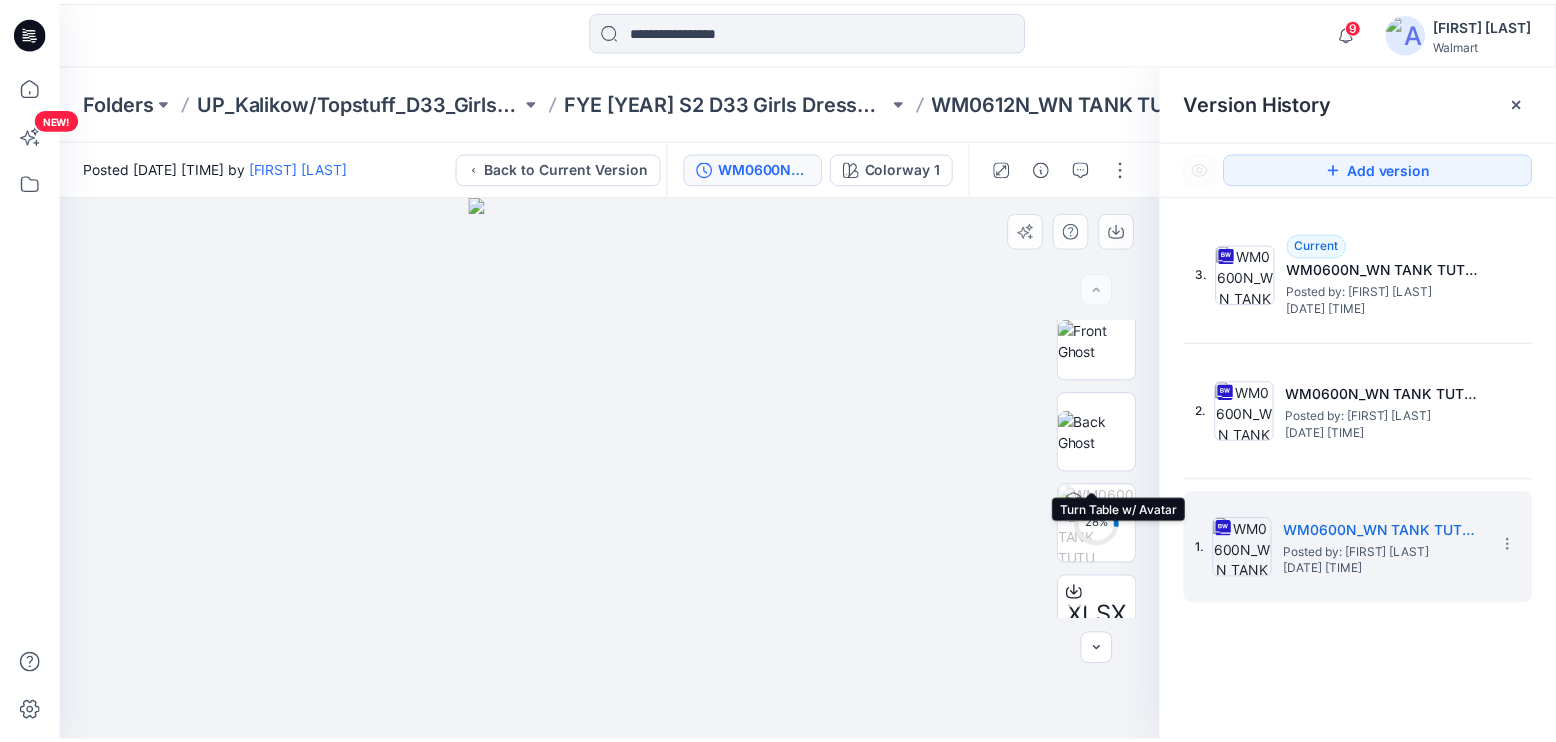 scroll, scrollTop: 238, scrollLeft: 0, axis: vertical 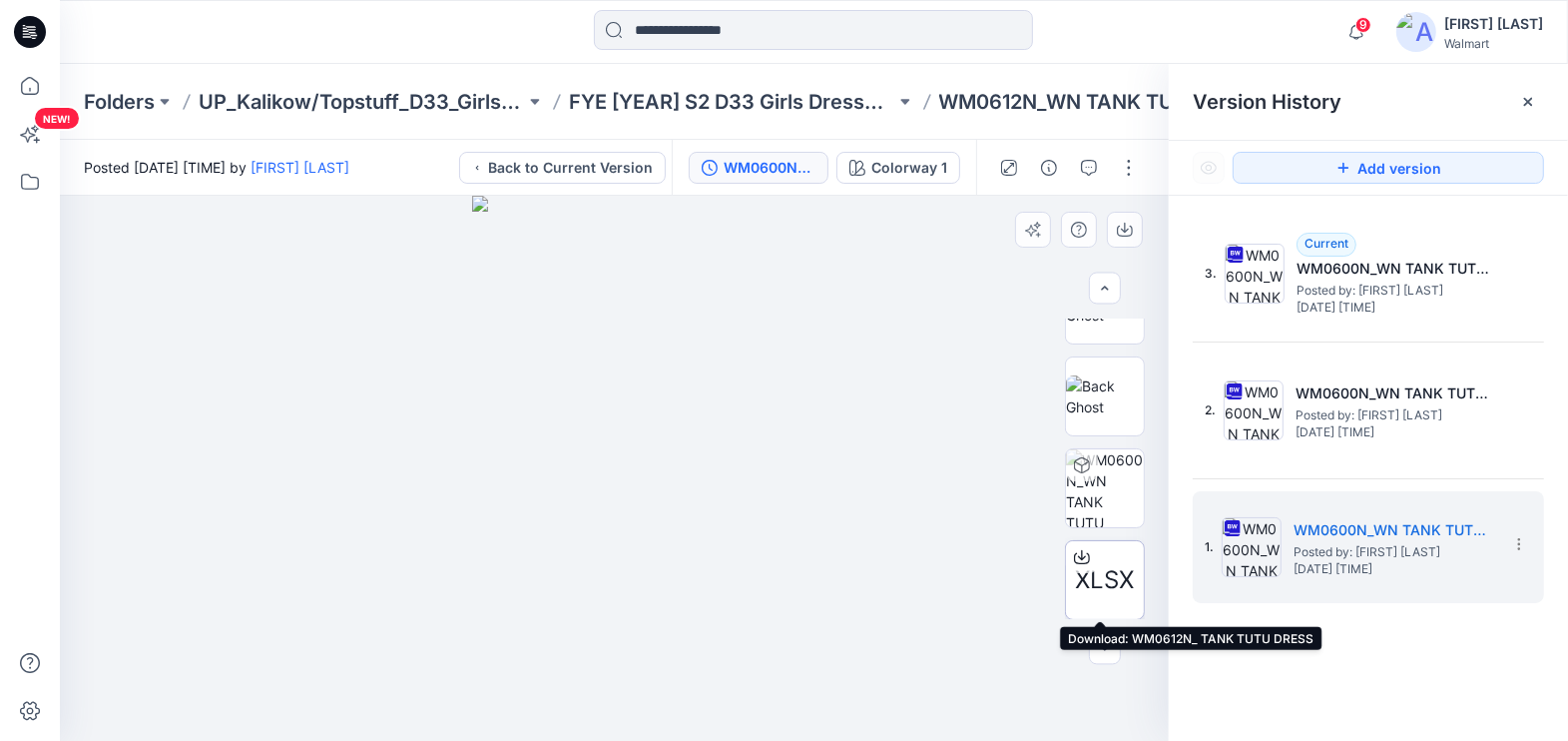 click 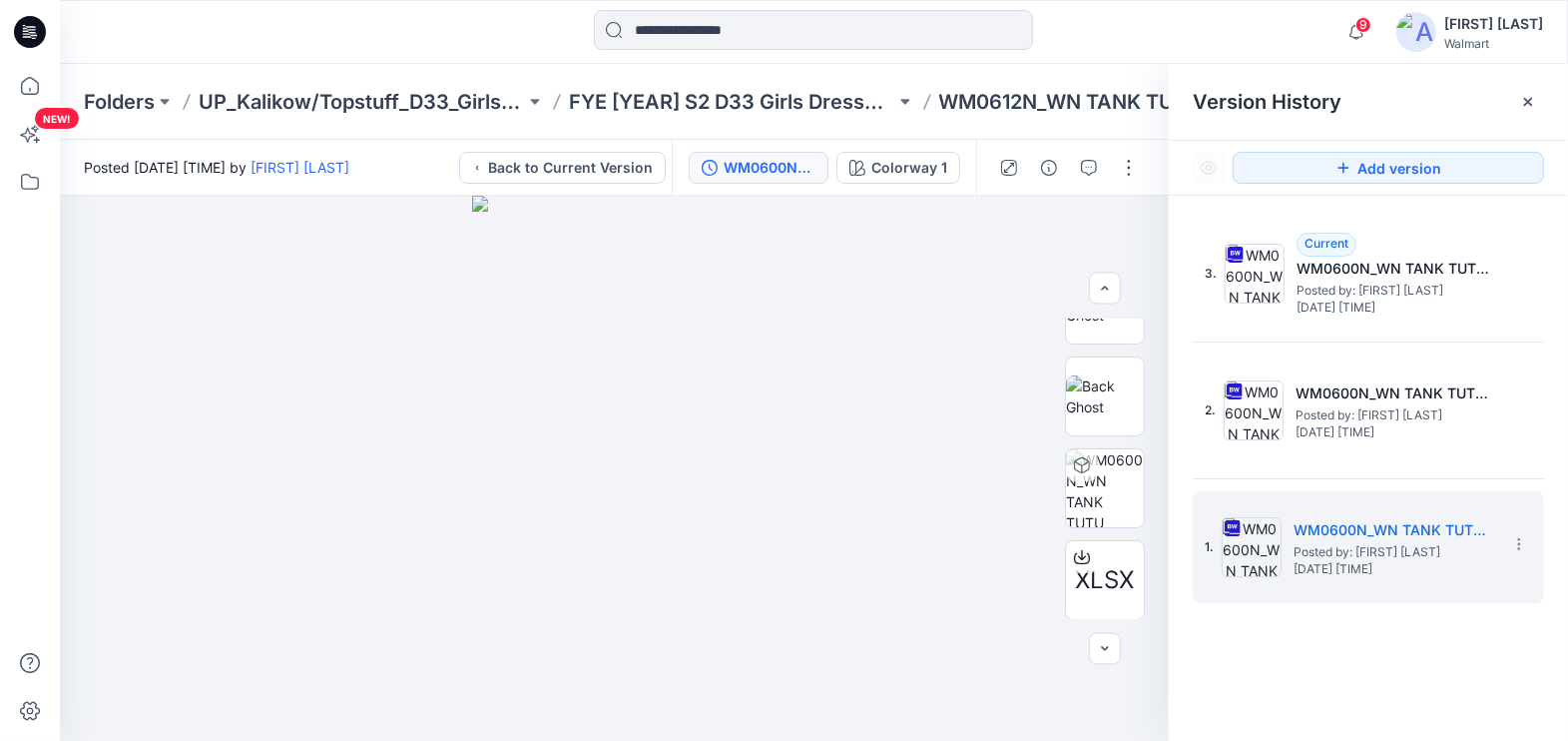 click on "Version History" at bounding box center [1368, 102] 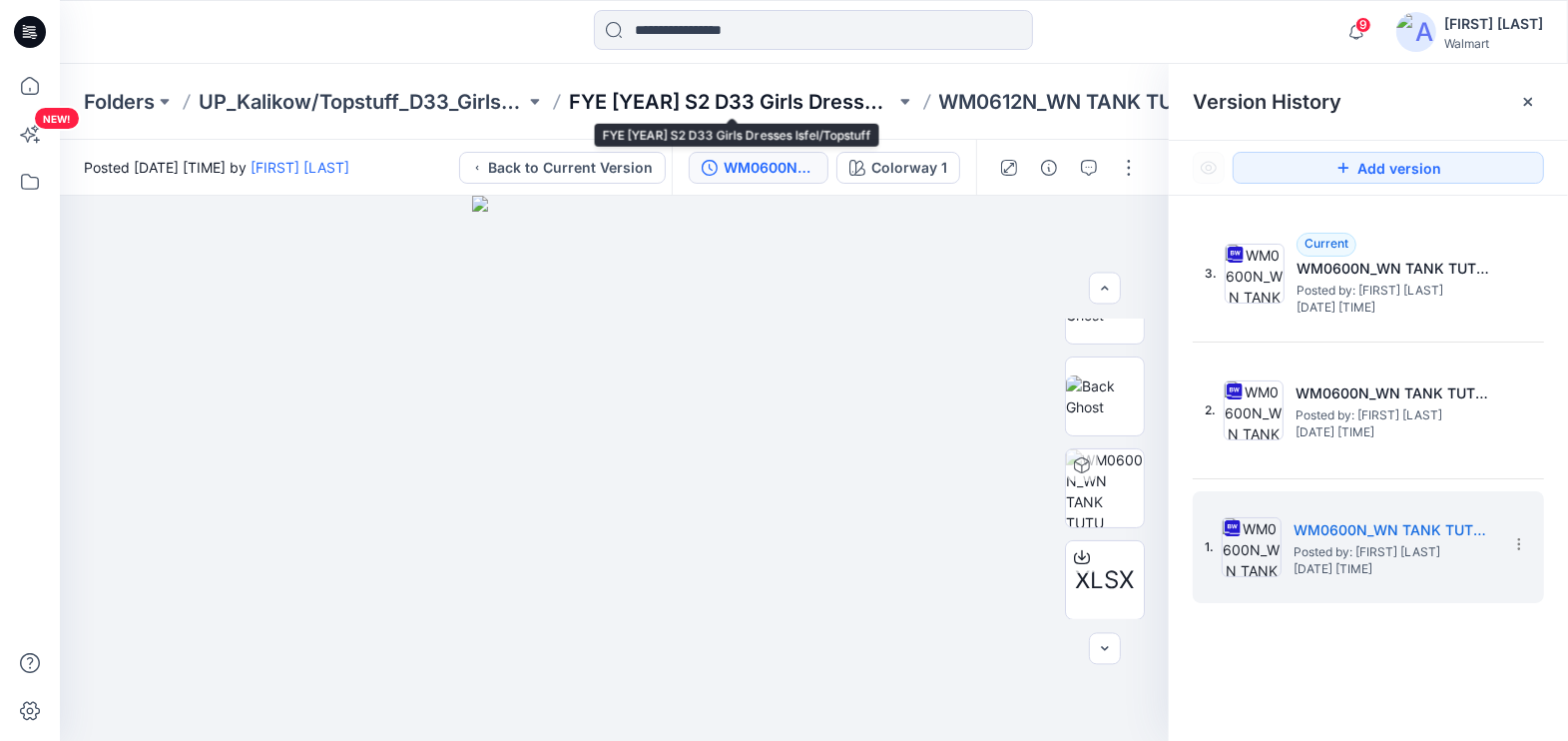 click on "FYE [YEAR] S2 D33 Girls Dresses Isfel/Topstuff" at bounding box center (732, 102) 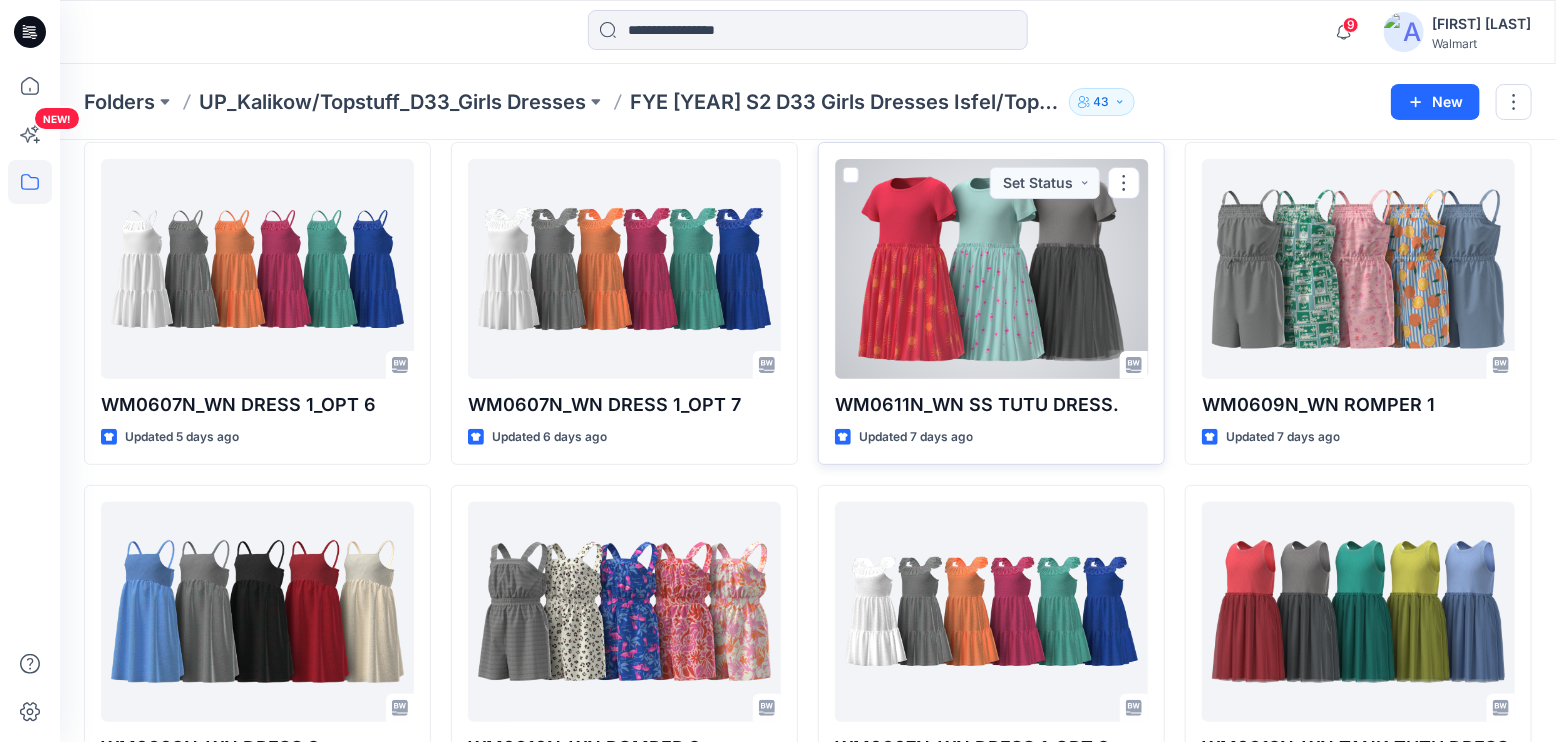 scroll, scrollTop: 99, scrollLeft: 0, axis: vertical 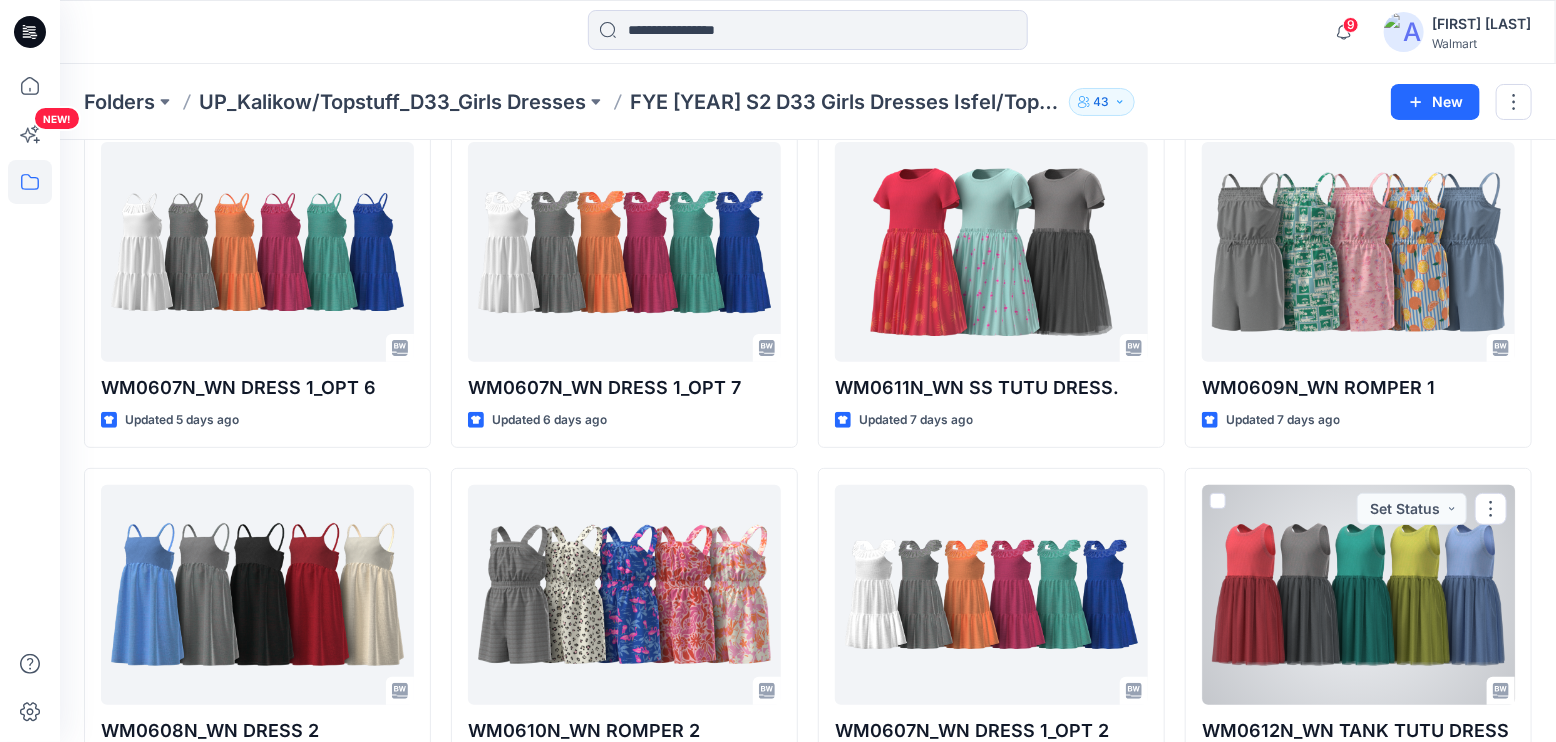 click at bounding box center [1358, 595] 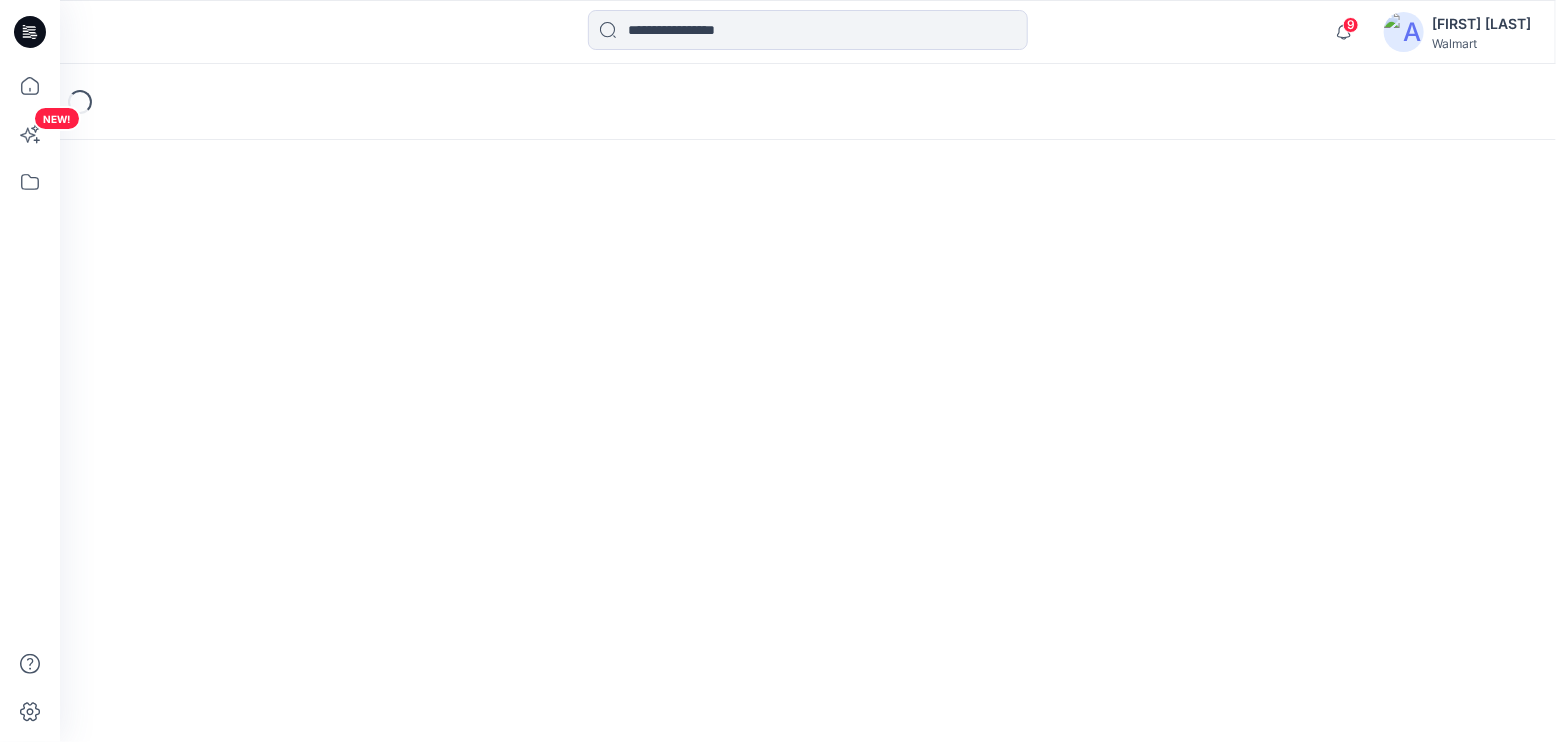 scroll, scrollTop: 0, scrollLeft: 0, axis: both 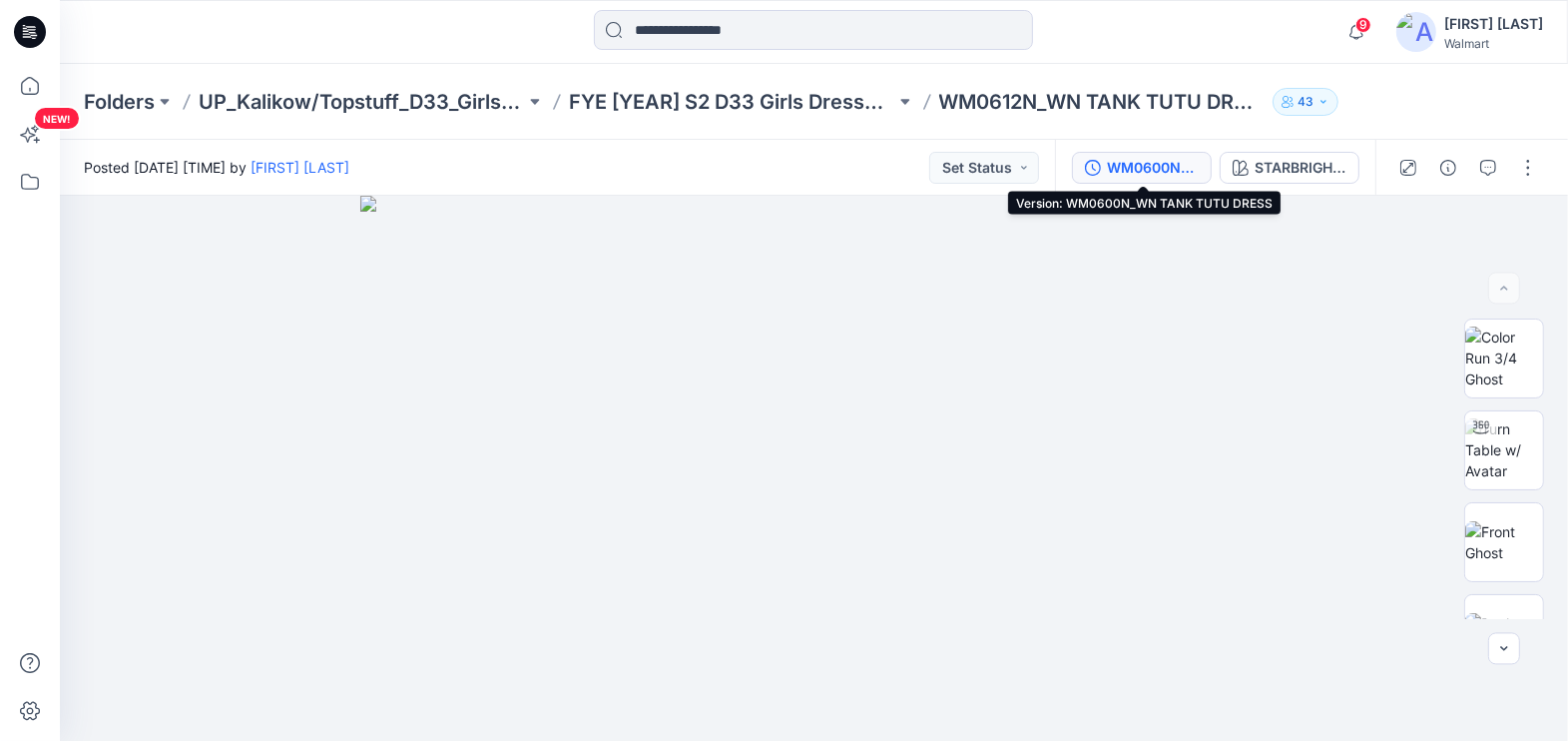 click on "WM0600N_WN TANK TUTU DRESS" at bounding box center (1153, 168) 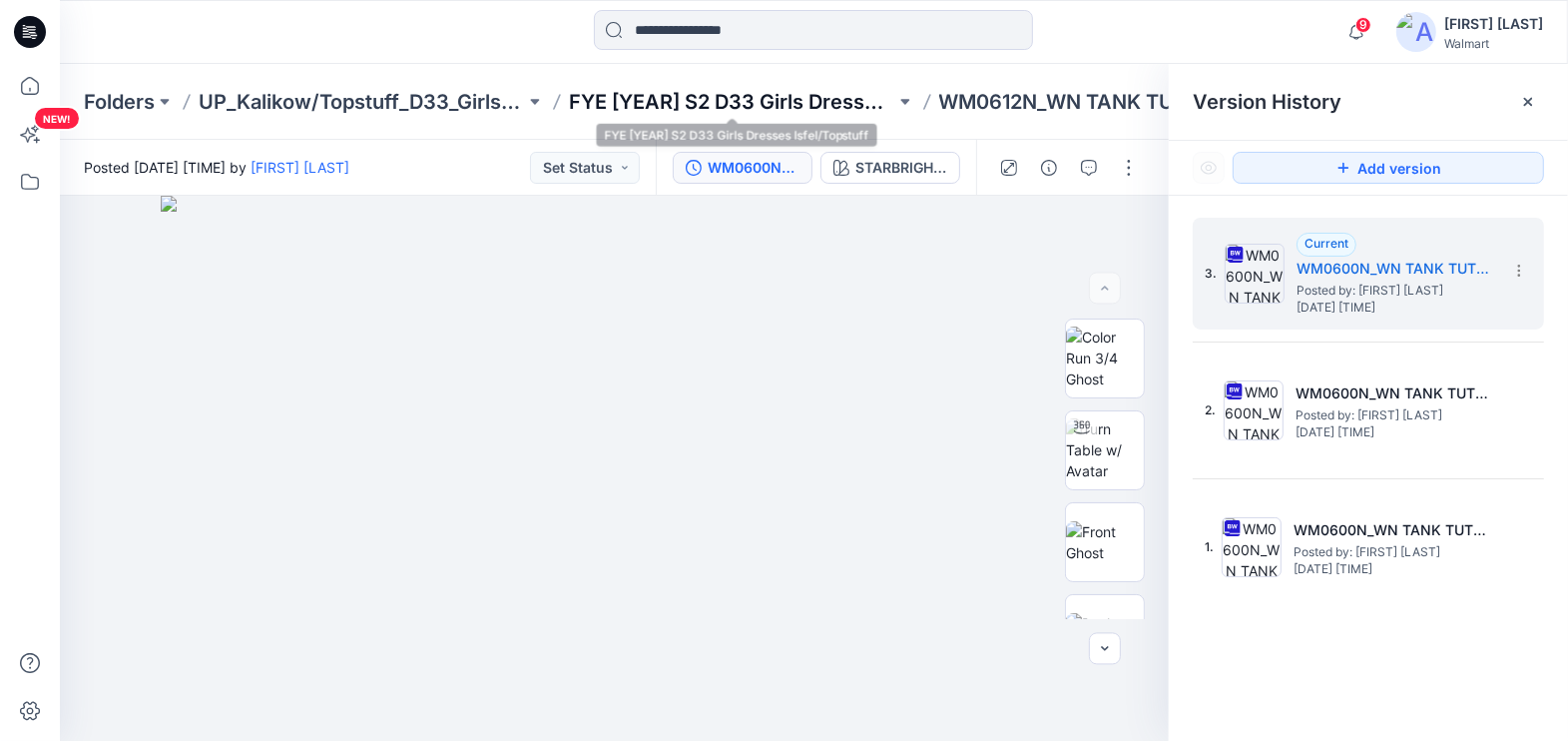 click on "FYE [YEAR] S2 D33 Girls Dresses Isfel/Topstuff" at bounding box center (732, 102) 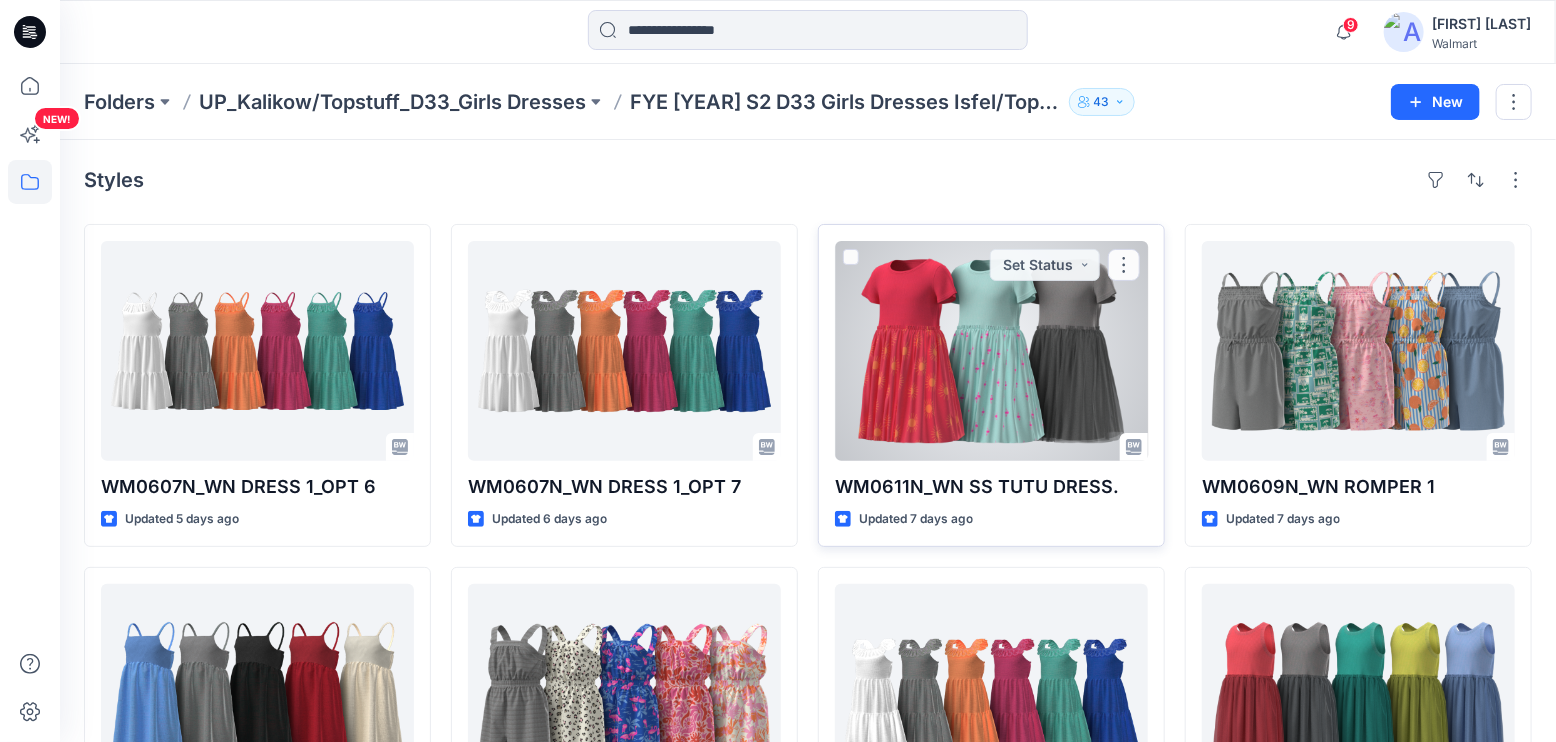 scroll, scrollTop: 99, scrollLeft: 0, axis: vertical 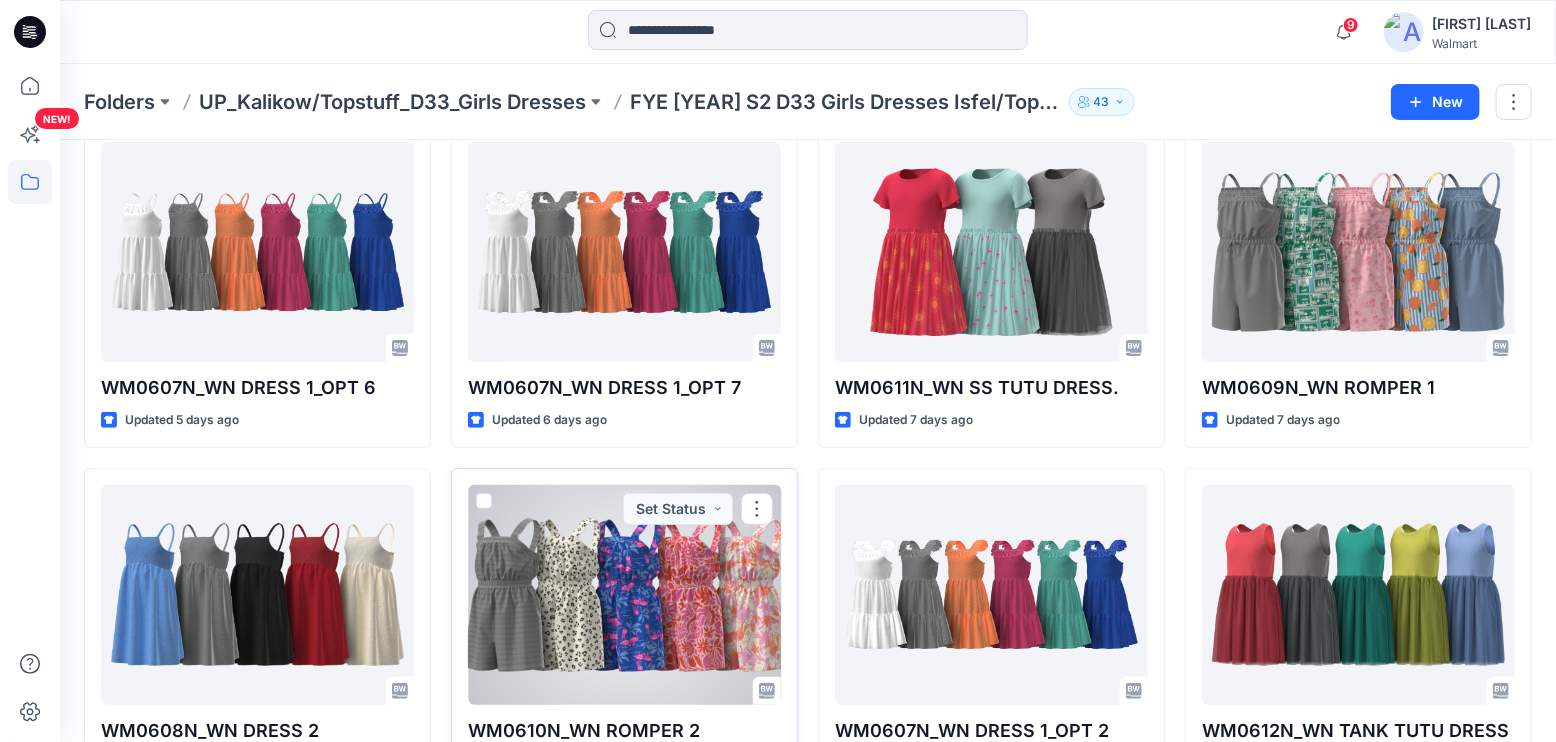 click at bounding box center (624, 595) 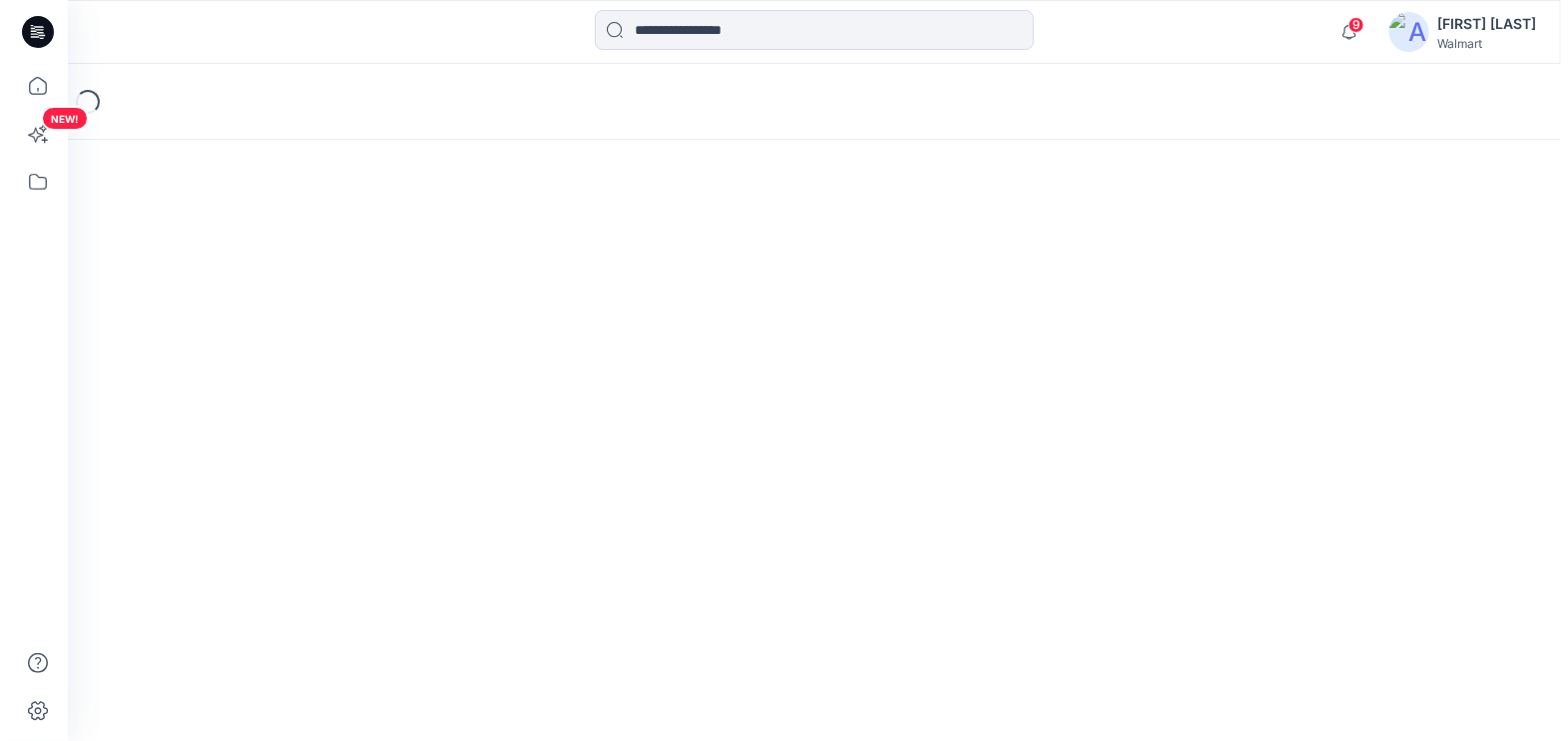 scroll, scrollTop: 0, scrollLeft: 0, axis: both 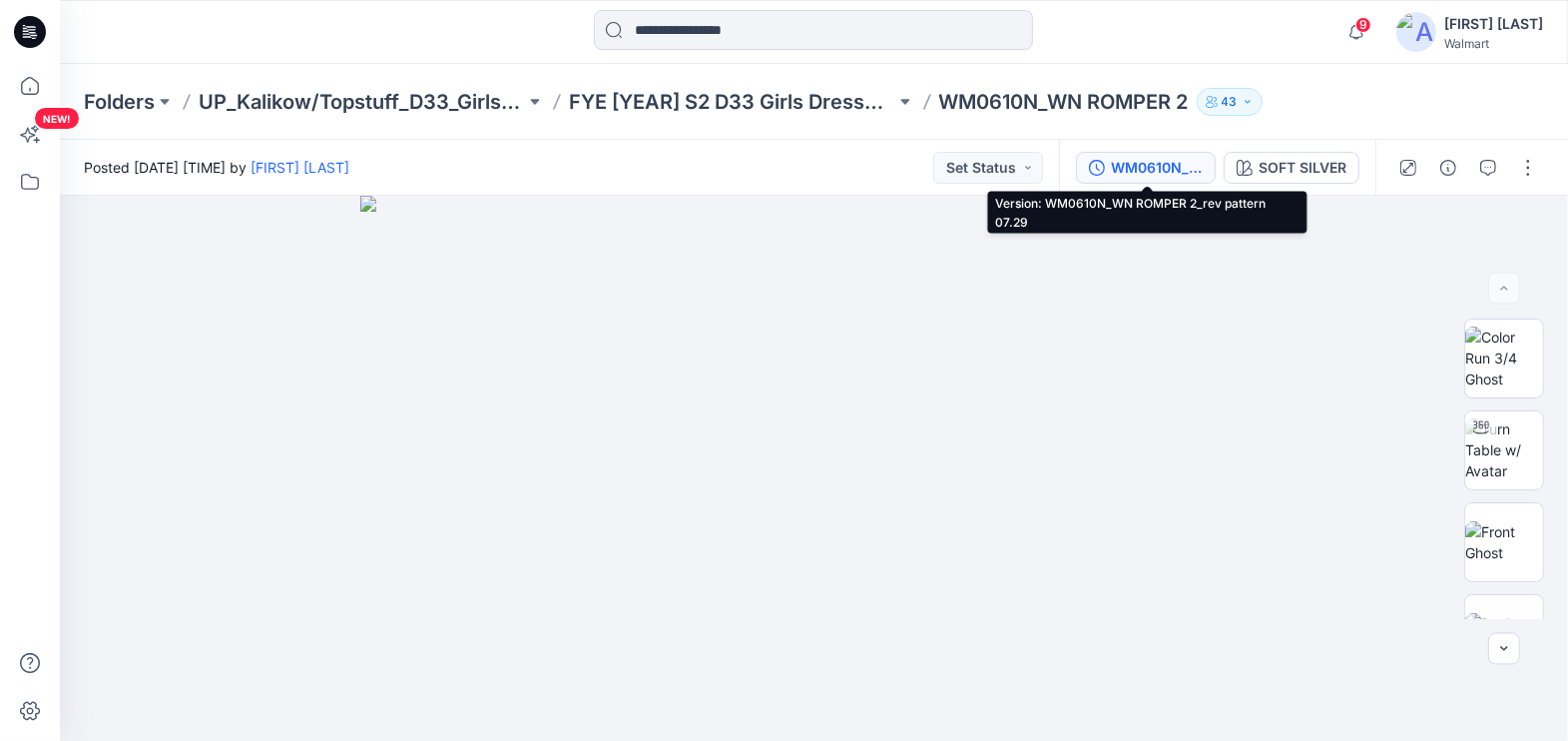 click on "WM0610N_WN ROMPER 2_rev pattern 07.29" at bounding box center [1157, 168] 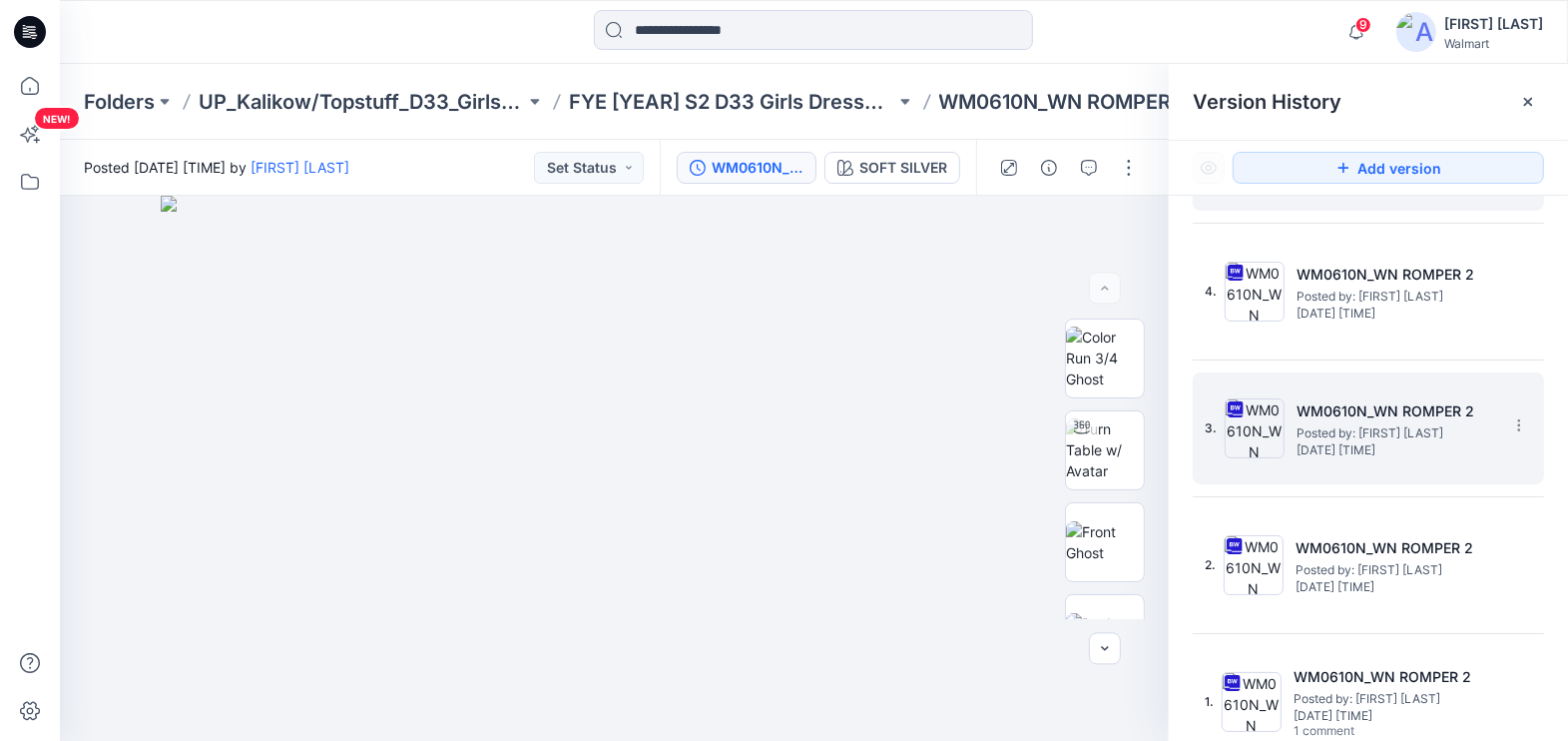 scroll, scrollTop: 127, scrollLeft: 0, axis: vertical 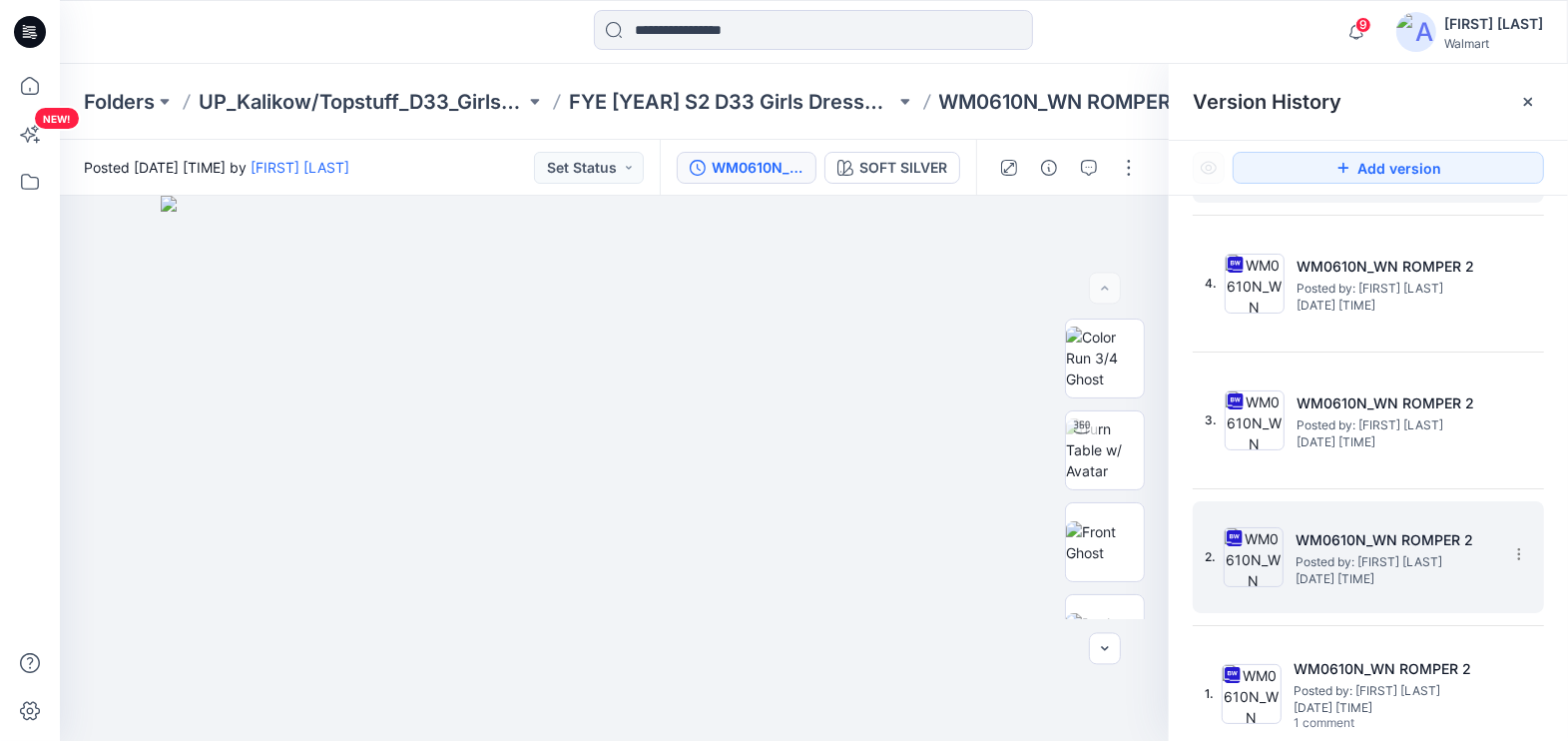 click on "WM0610N_WN ROMPER 2" at bounding box center (1395, 540) 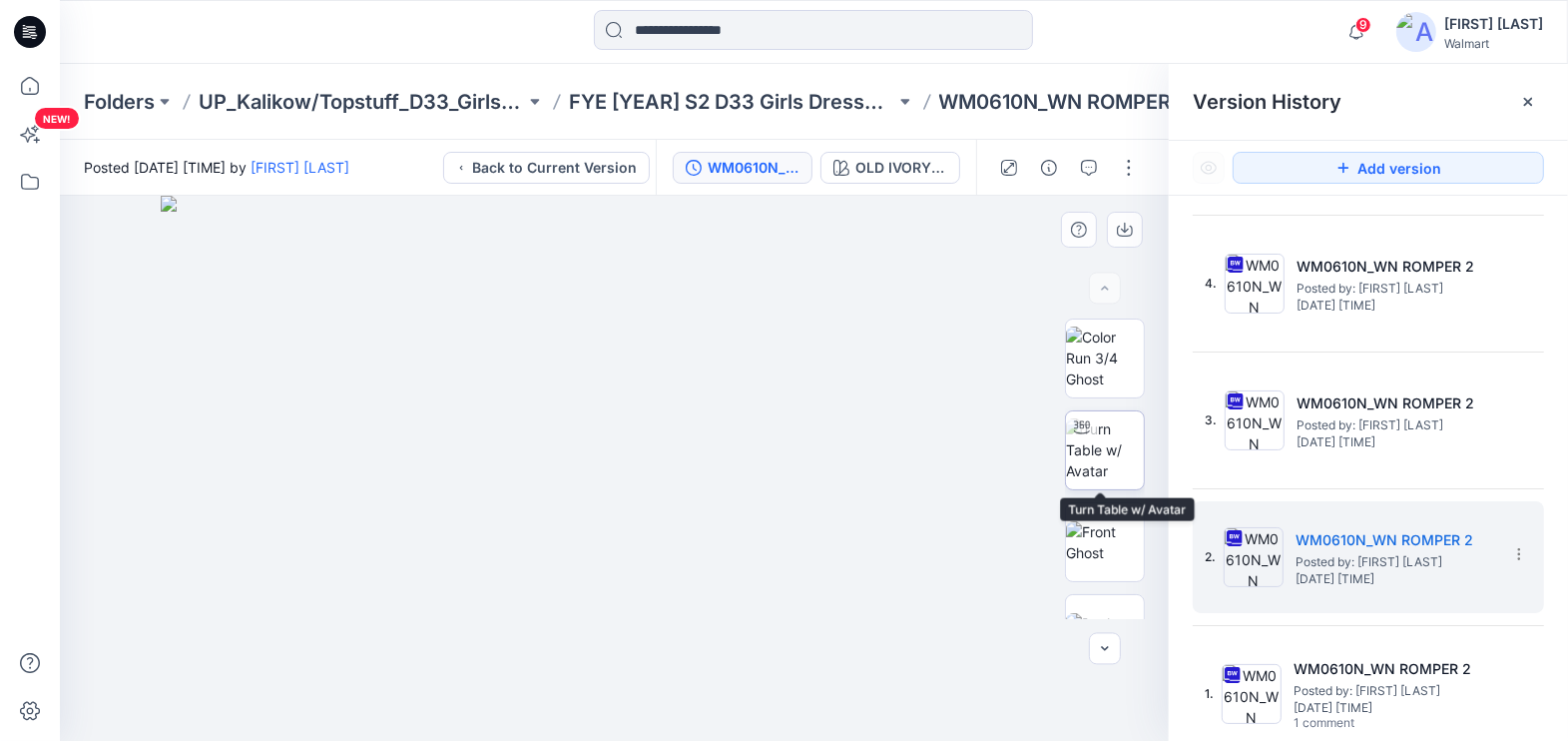 click at bounding box center (1105, 449) 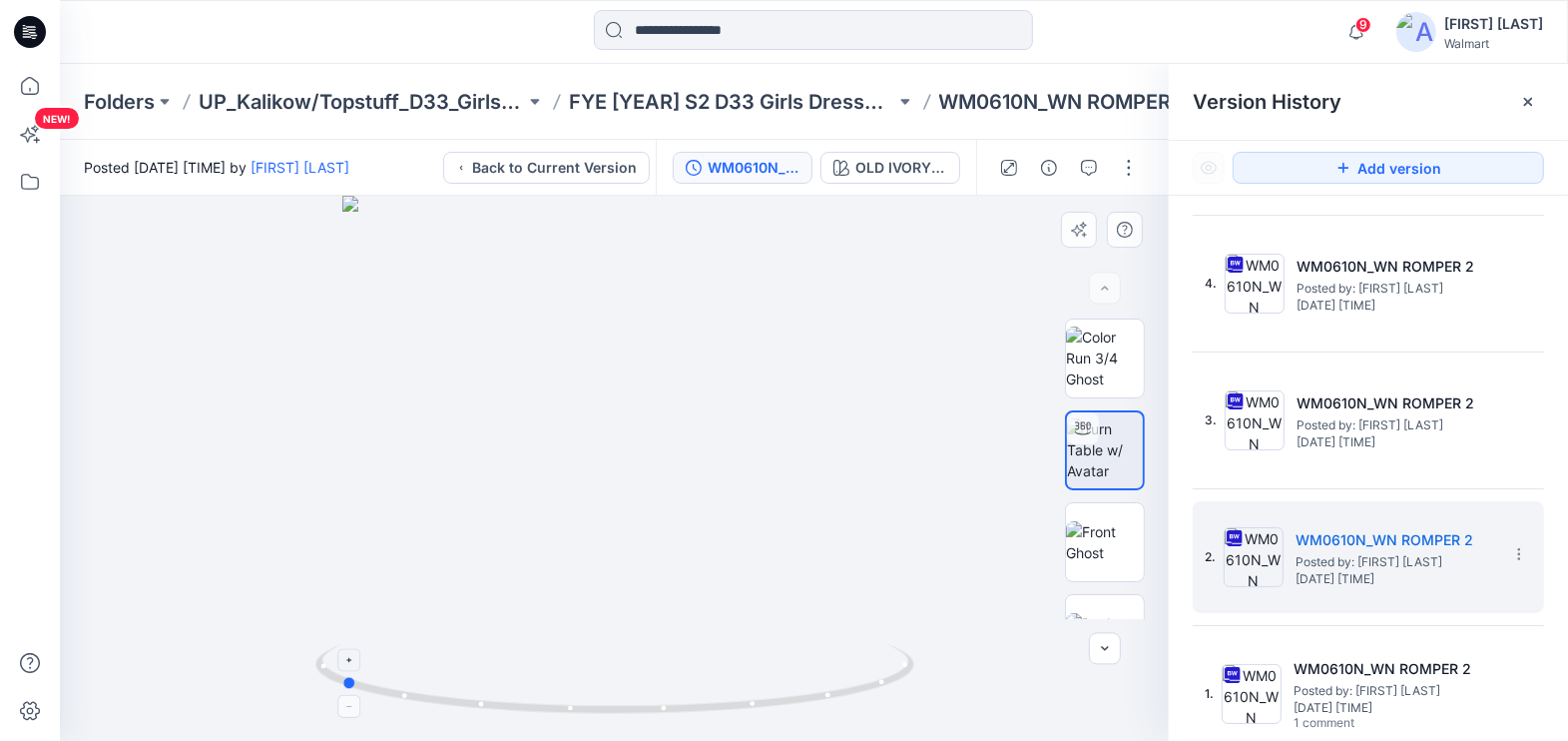 drag, startPoint x: 737, startPoint y: 710, endPoint x: 462, endPoint y: 665, distance: 278.6575 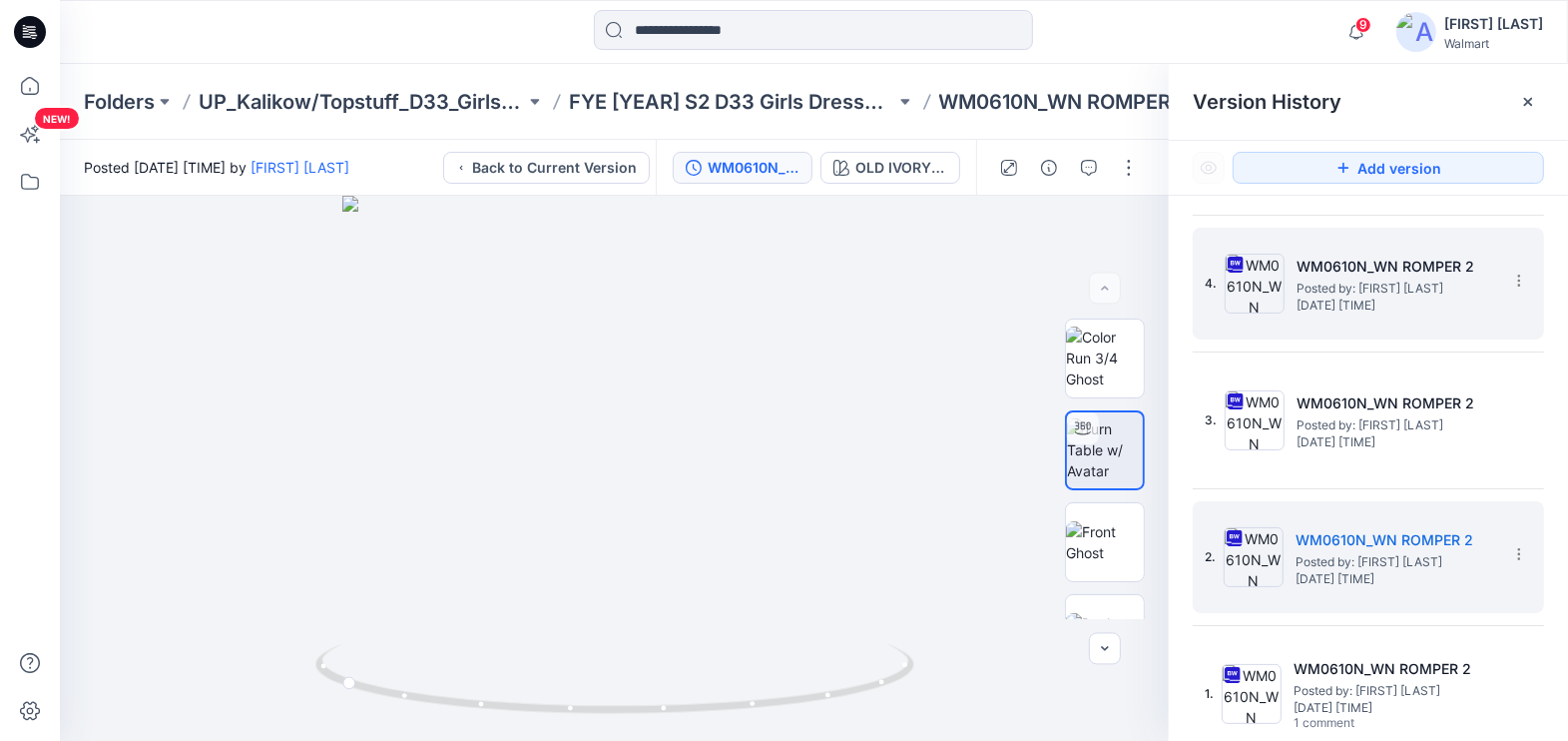 click on "Posted by: [FIRST] [LAST]" at bounding box center [1396, 289] 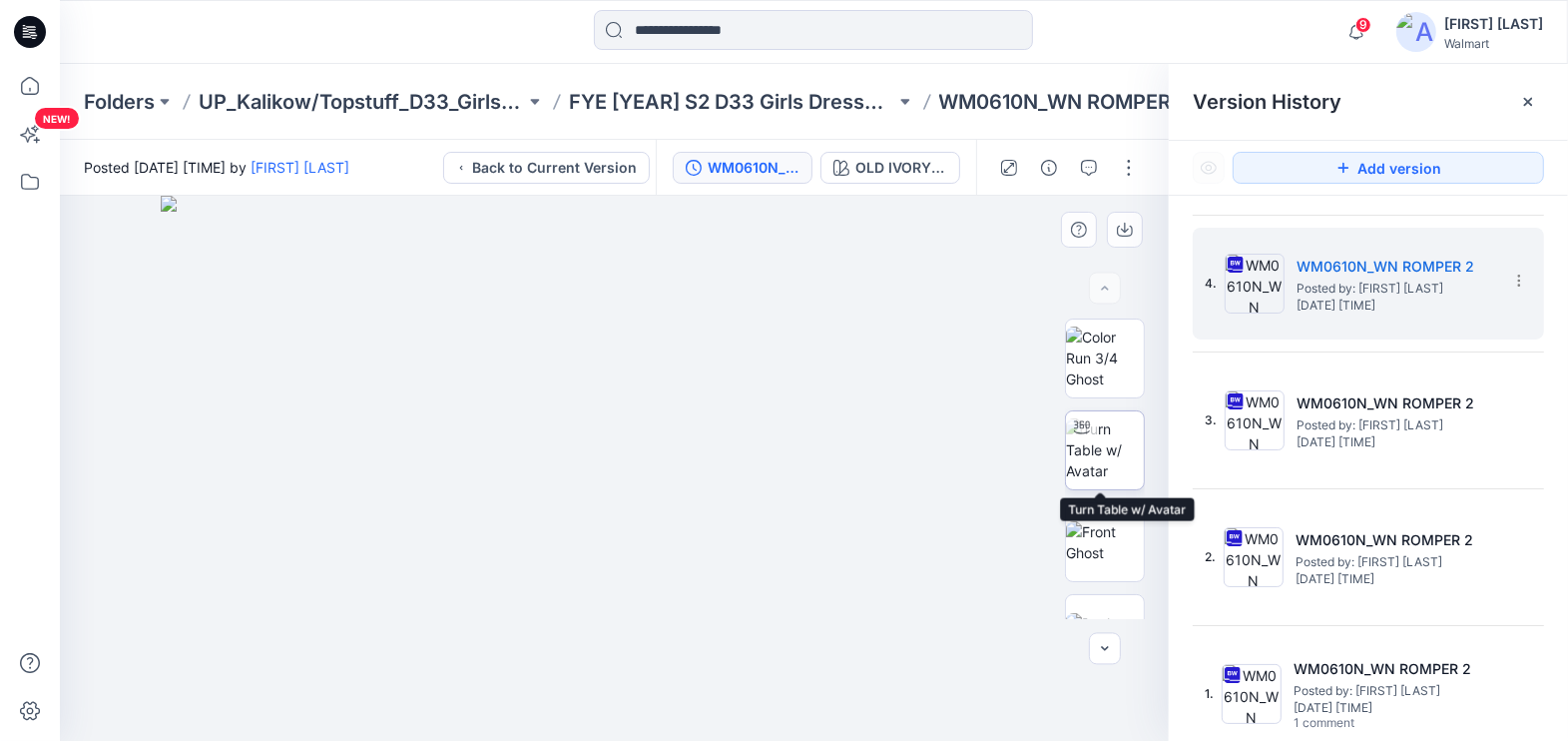 click at bounding box center [1105, 449] 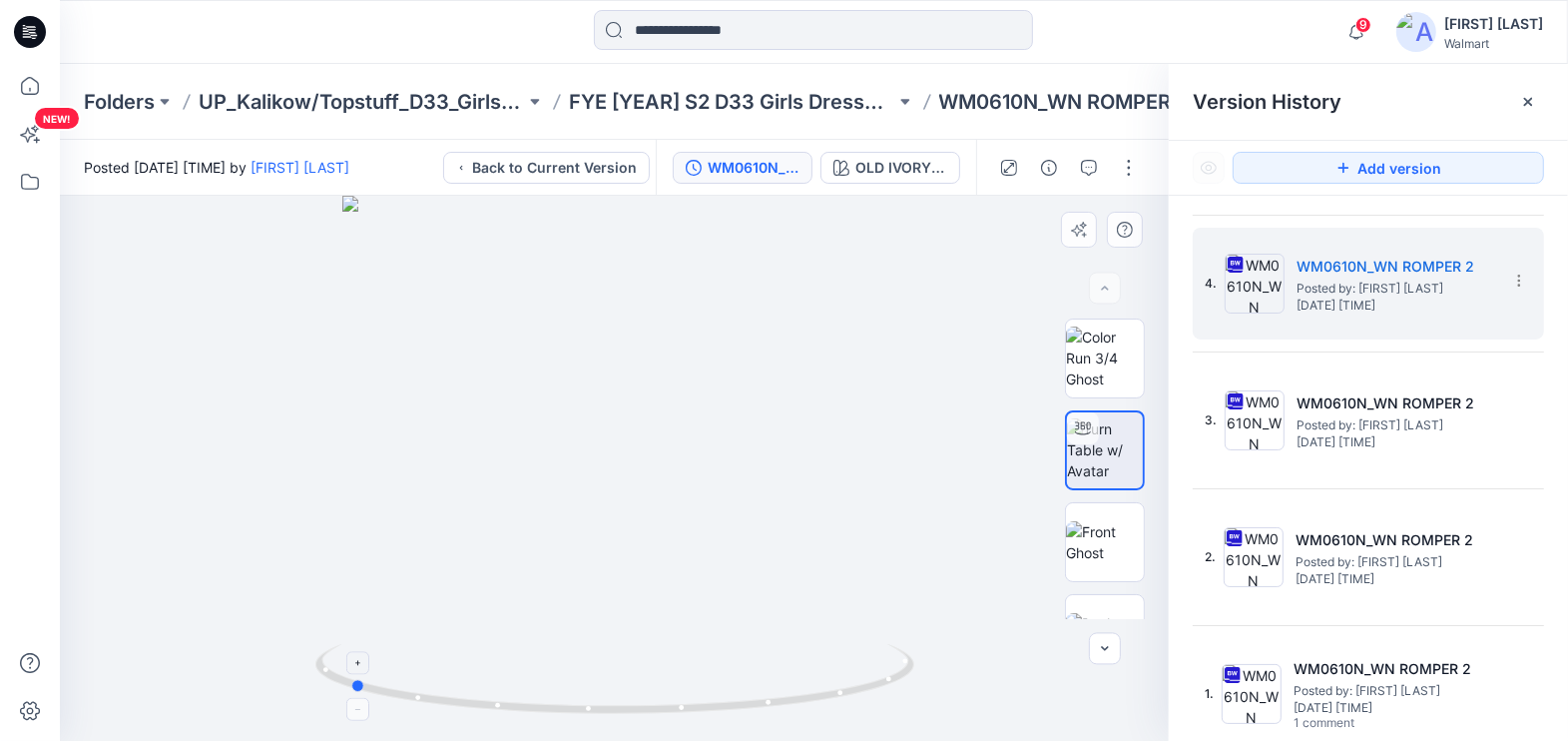 drag, startPoint x: 872, startPoint y: 689, endPoint x: 607, endPoint y: 689, distance: 265 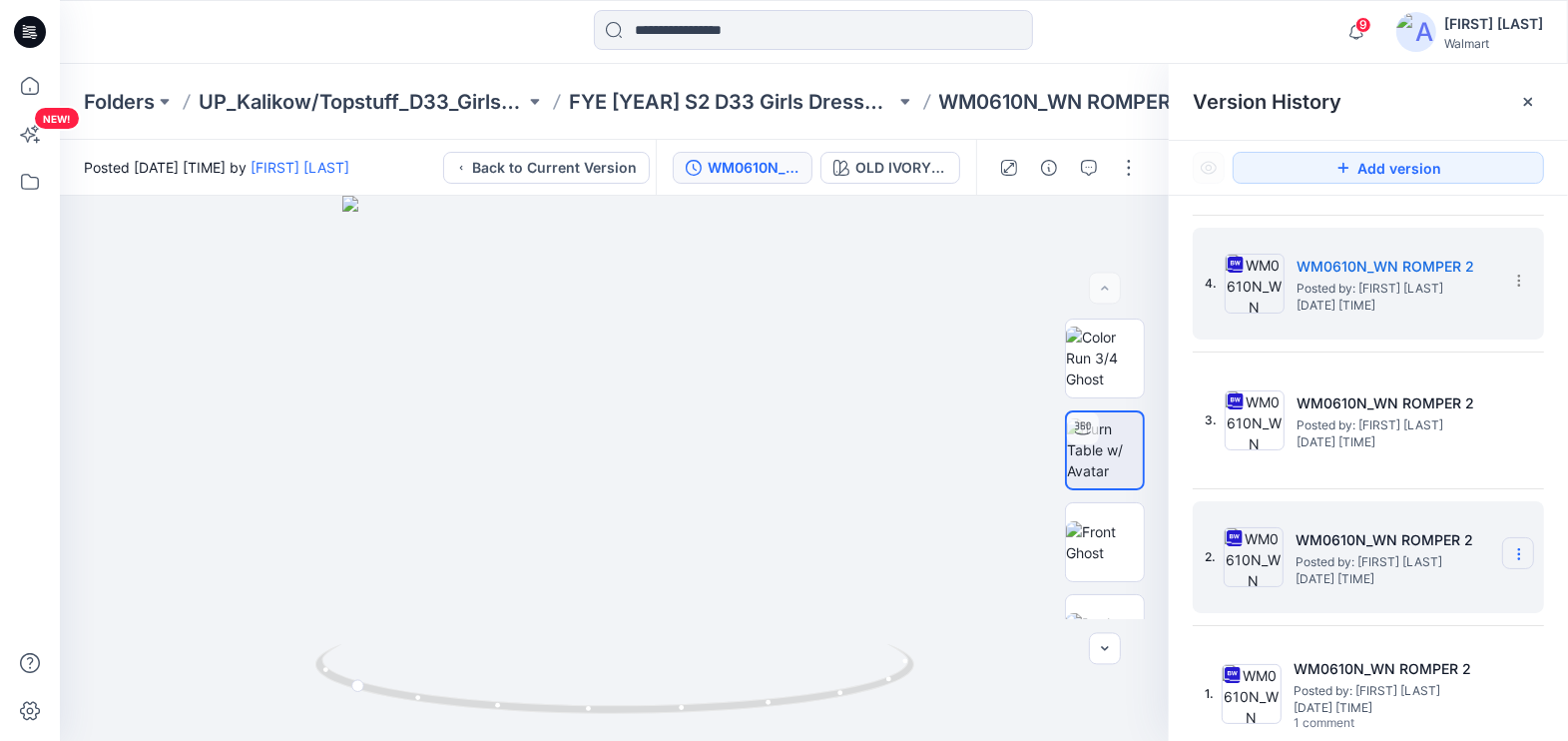 scroll, scrollTop: 0, scrollLeft: 0, axis: both 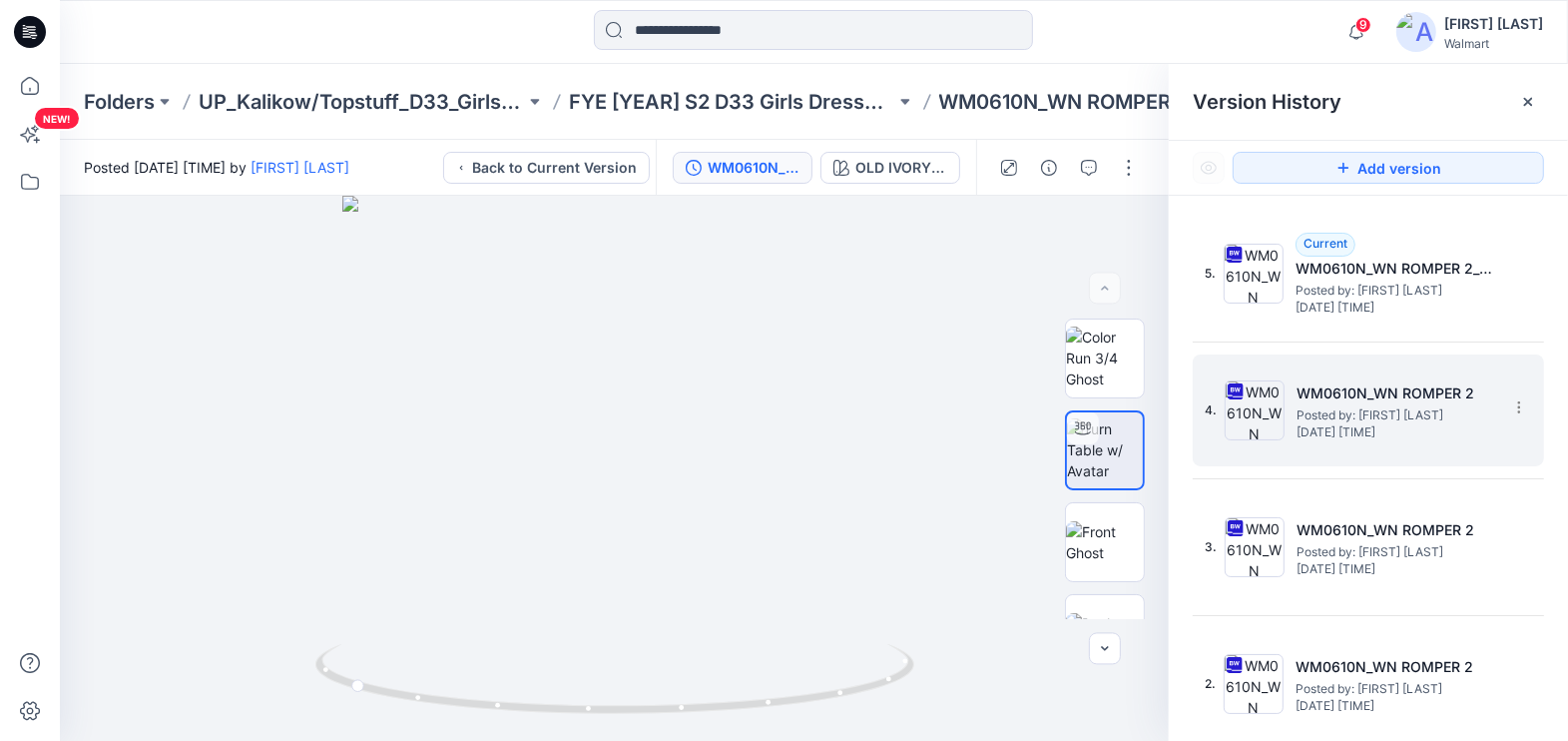 click on "WM0610N_WN ROMPER 2" at bounding box center [1396, 393] 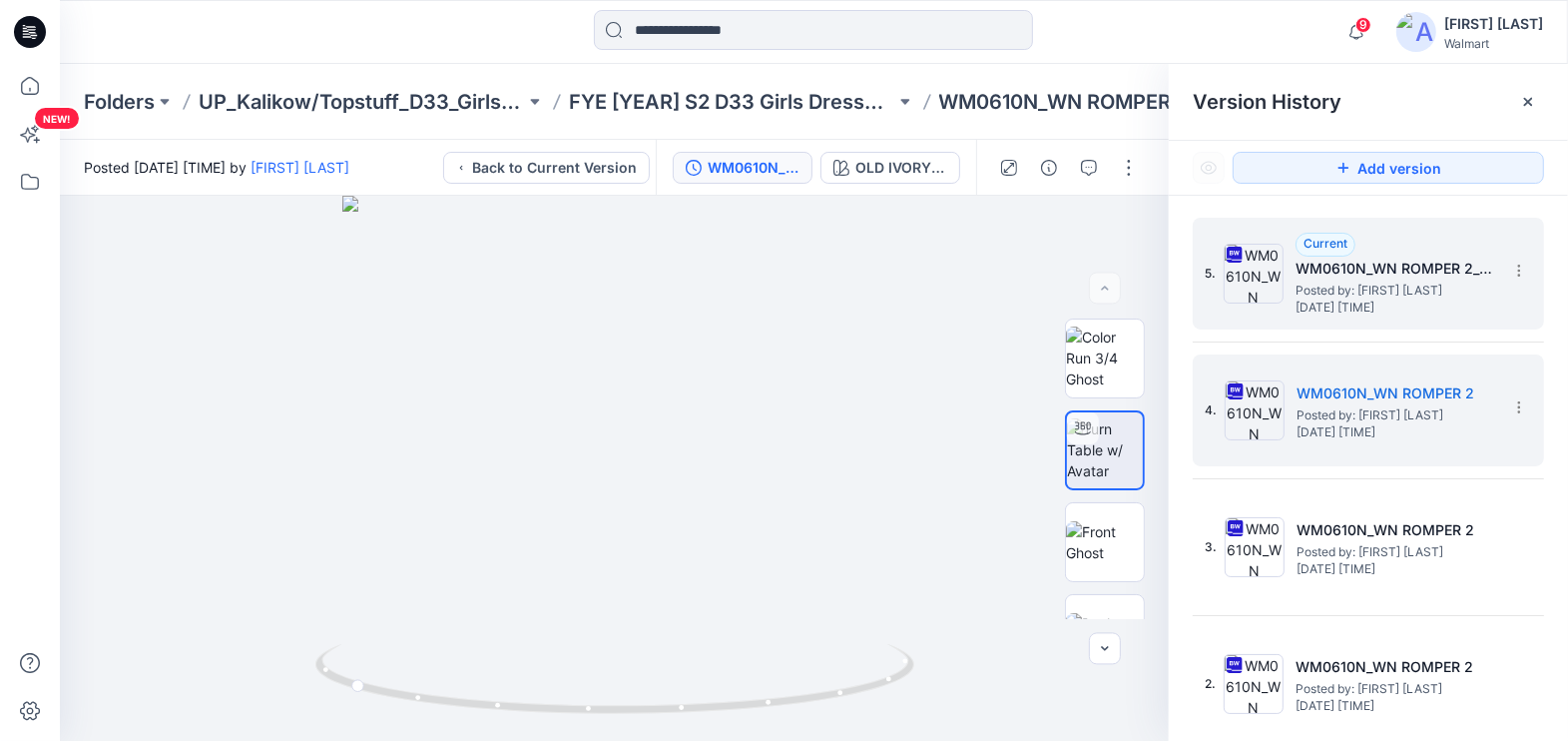 click on "Posted by: [FIRST] [LAST]" at bounding box center (1395, 291) 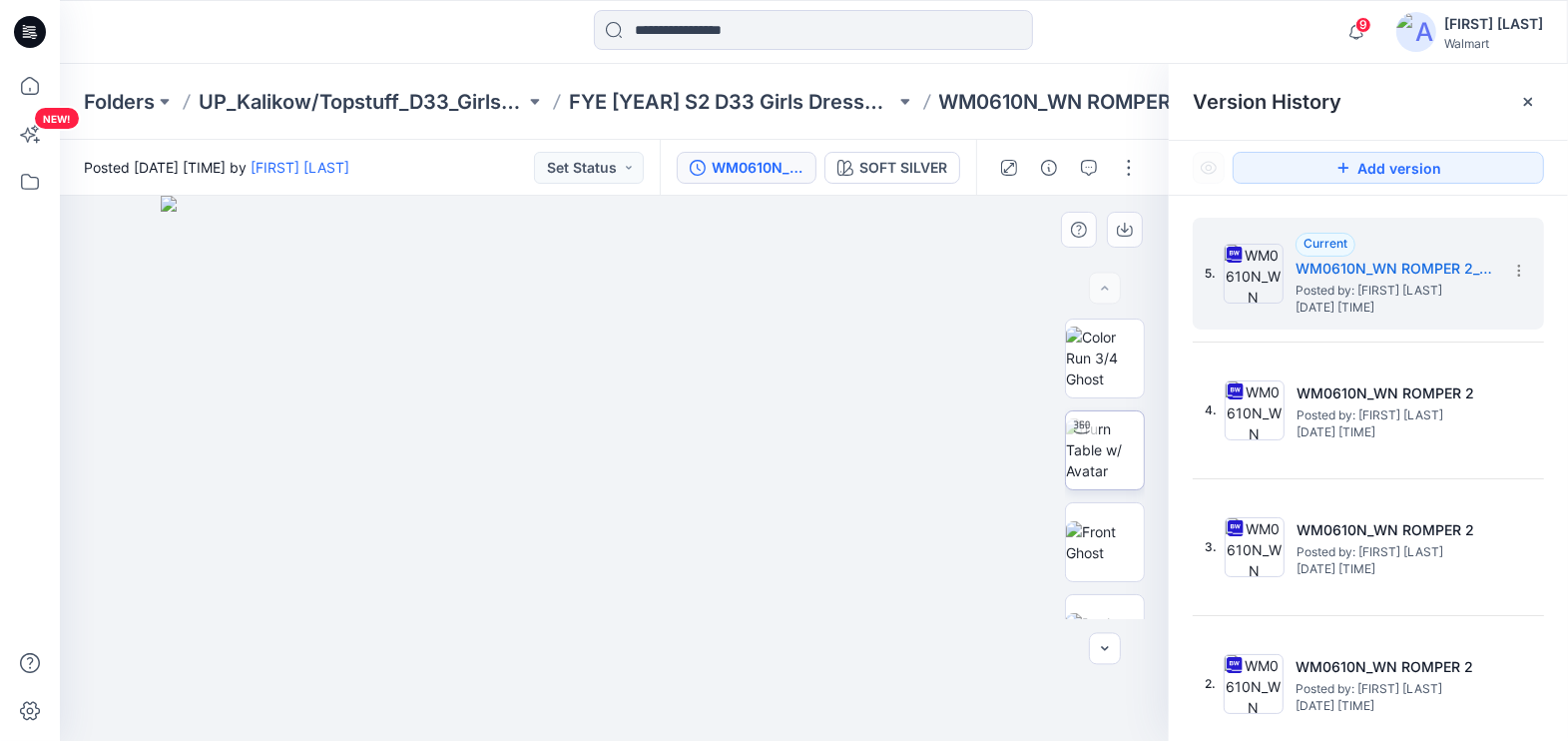 click at bounding box center (1105, 449) 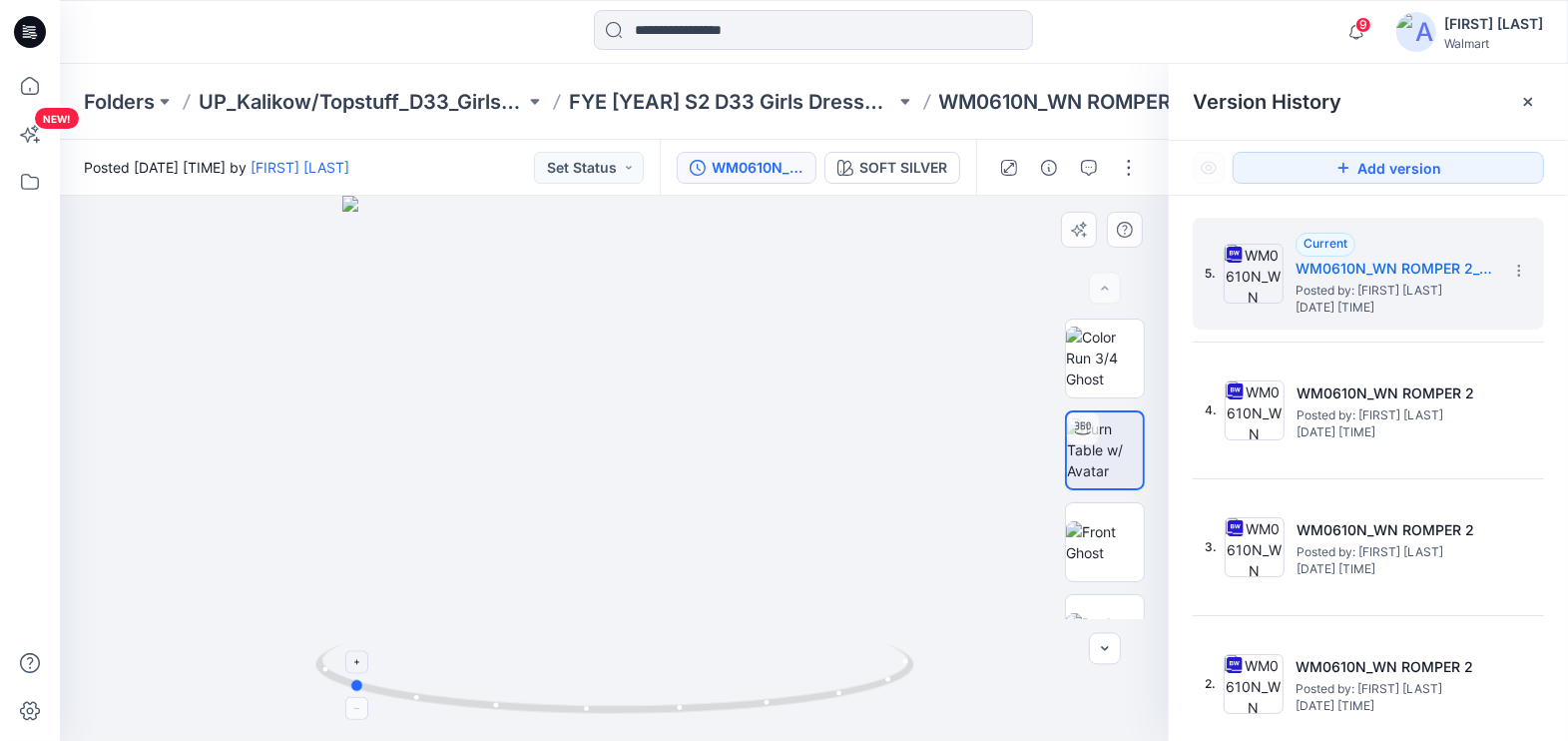 drag, startPoint x: 892, startPoint y: 671, endPoint x: 626, endPoint y: 688, distance: 266.54268 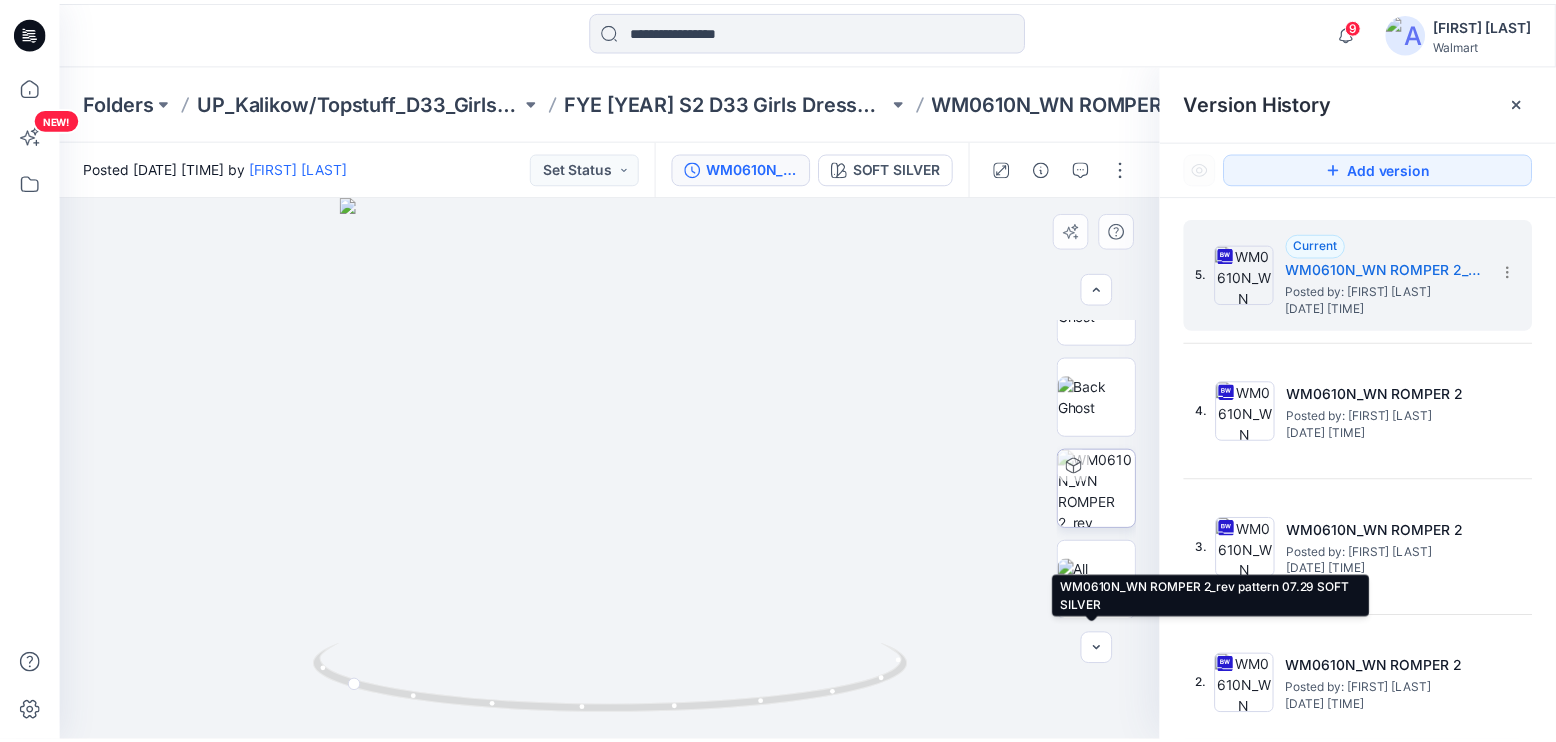 scroll, scrollTop: 0, scrollLeft: 0, axis: both 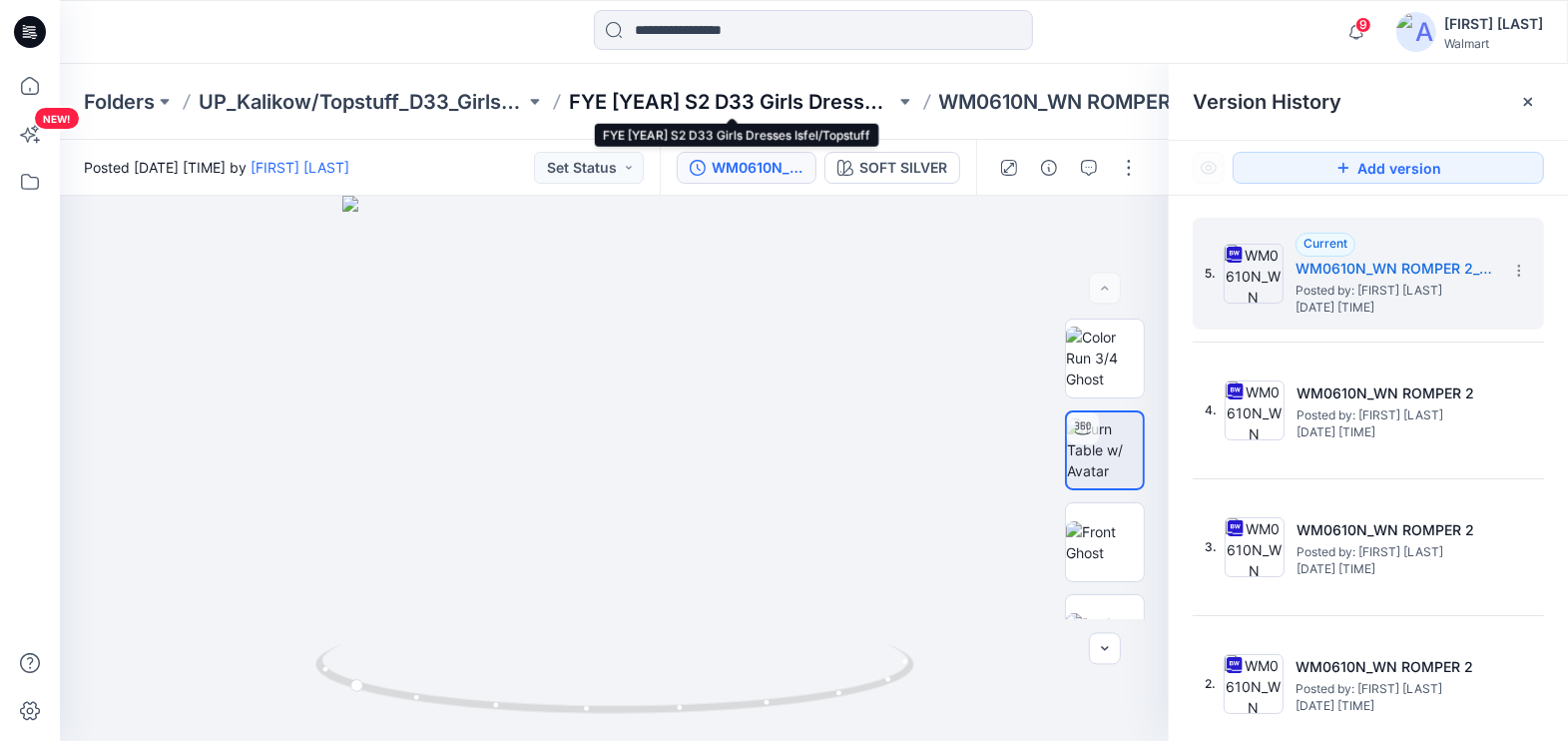 click on "FYE [YEAR] S2 D33 Girls Dresses Isfel/Topstuff" at bounding box center [732, 102] 